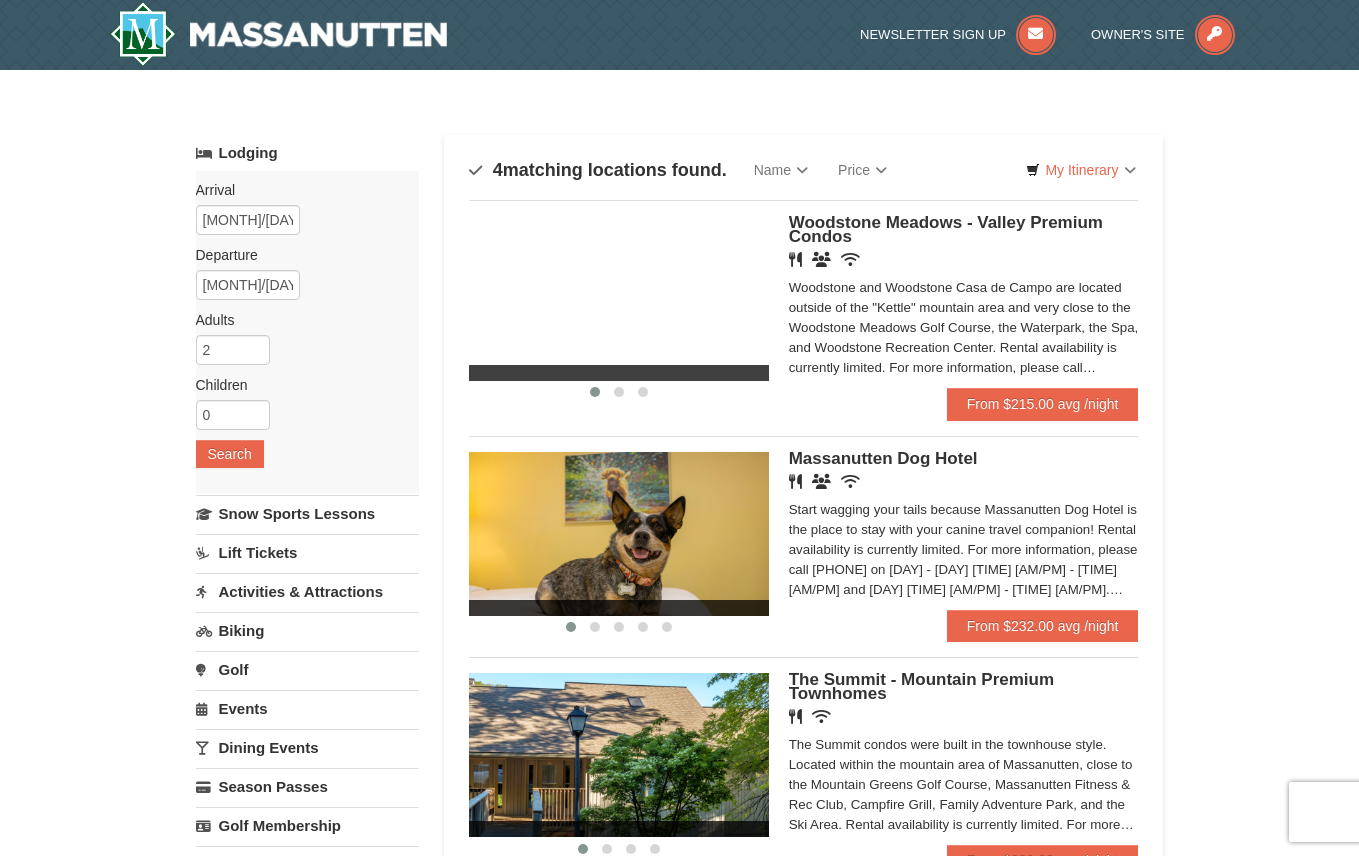 scroll, scrollTop: 0, scrollLeft: 0, axis: both 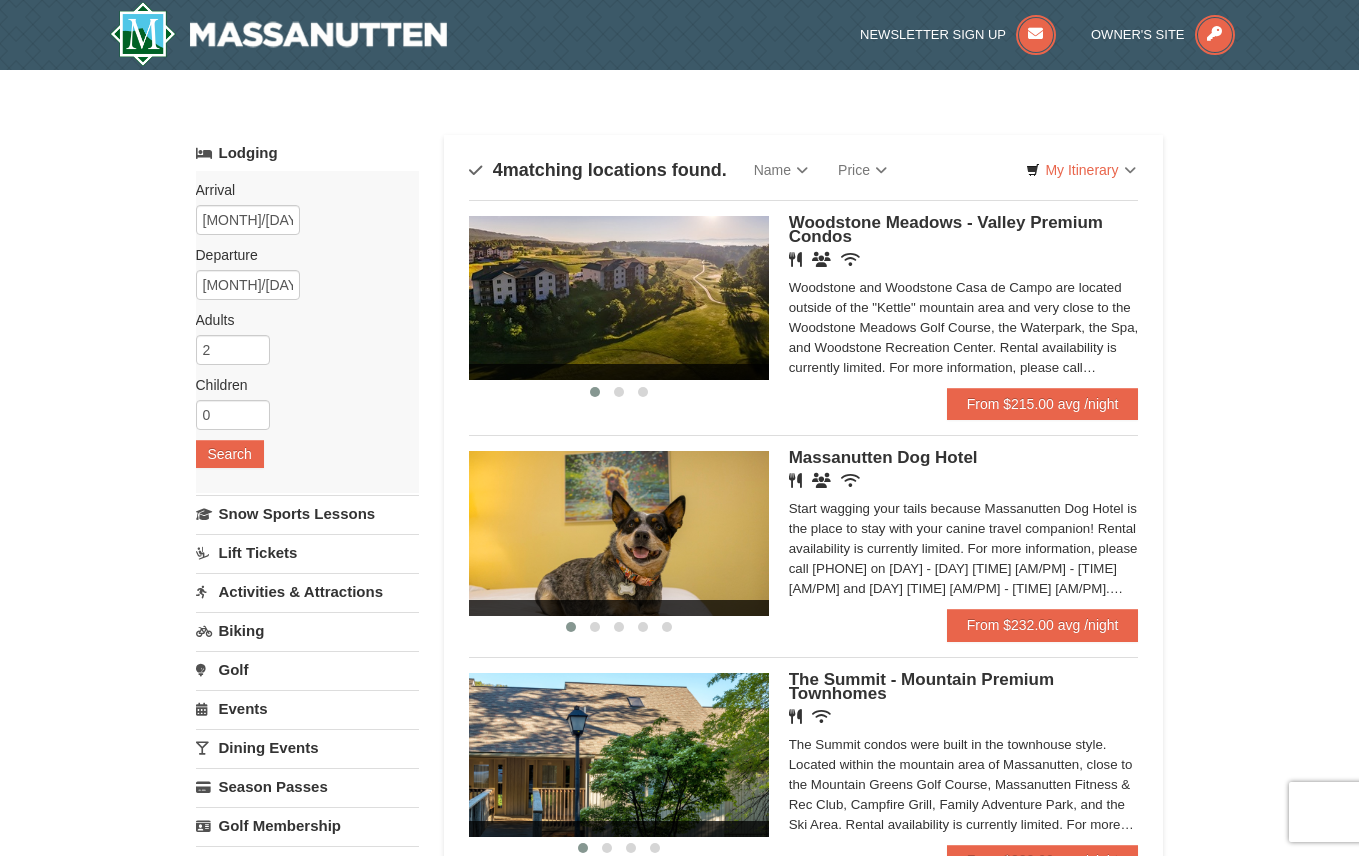 click at bounding box center [619, 298] 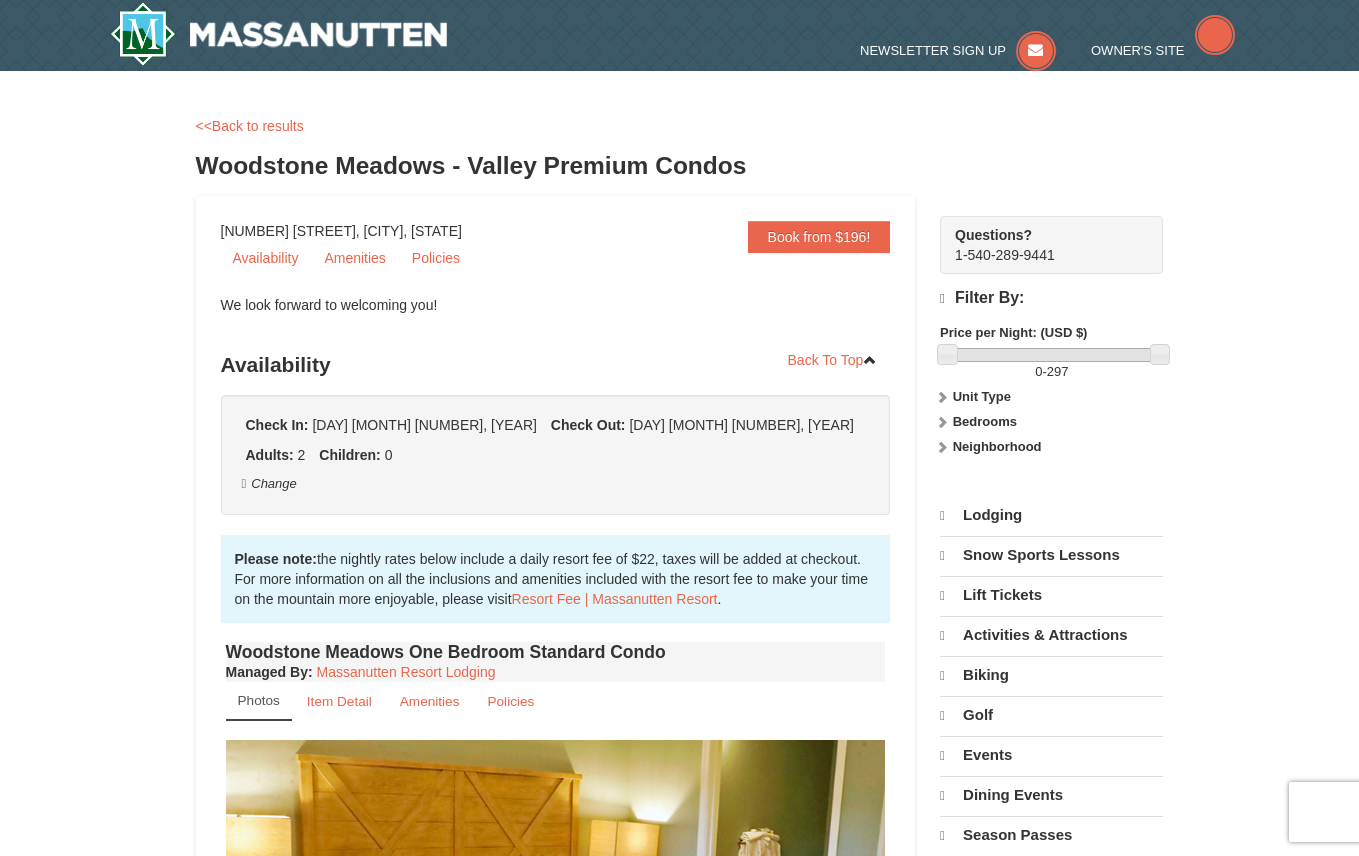 scroll, scrollTop: 0, scrollLeft: 0, axis: both 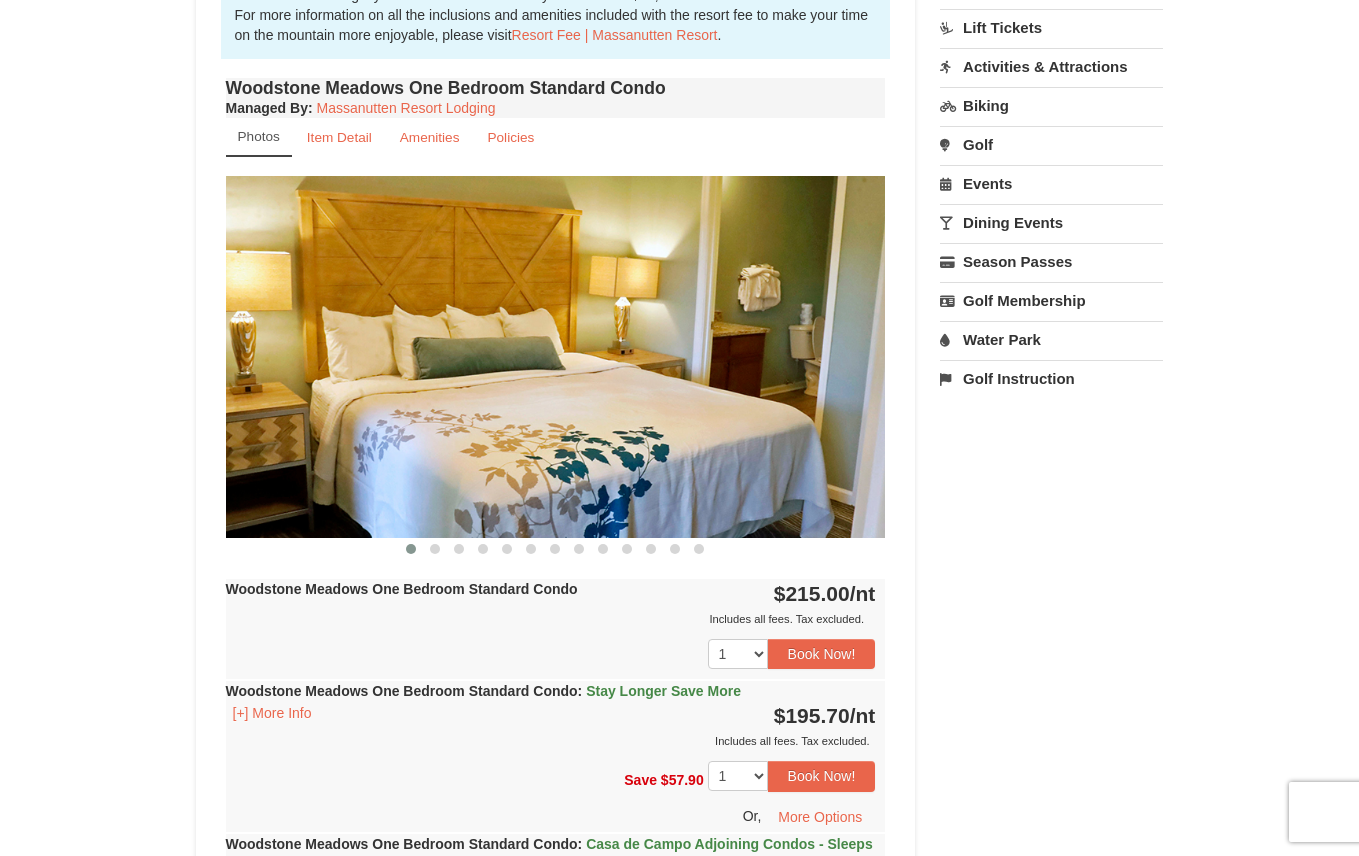click at bounding box center [556, 356] 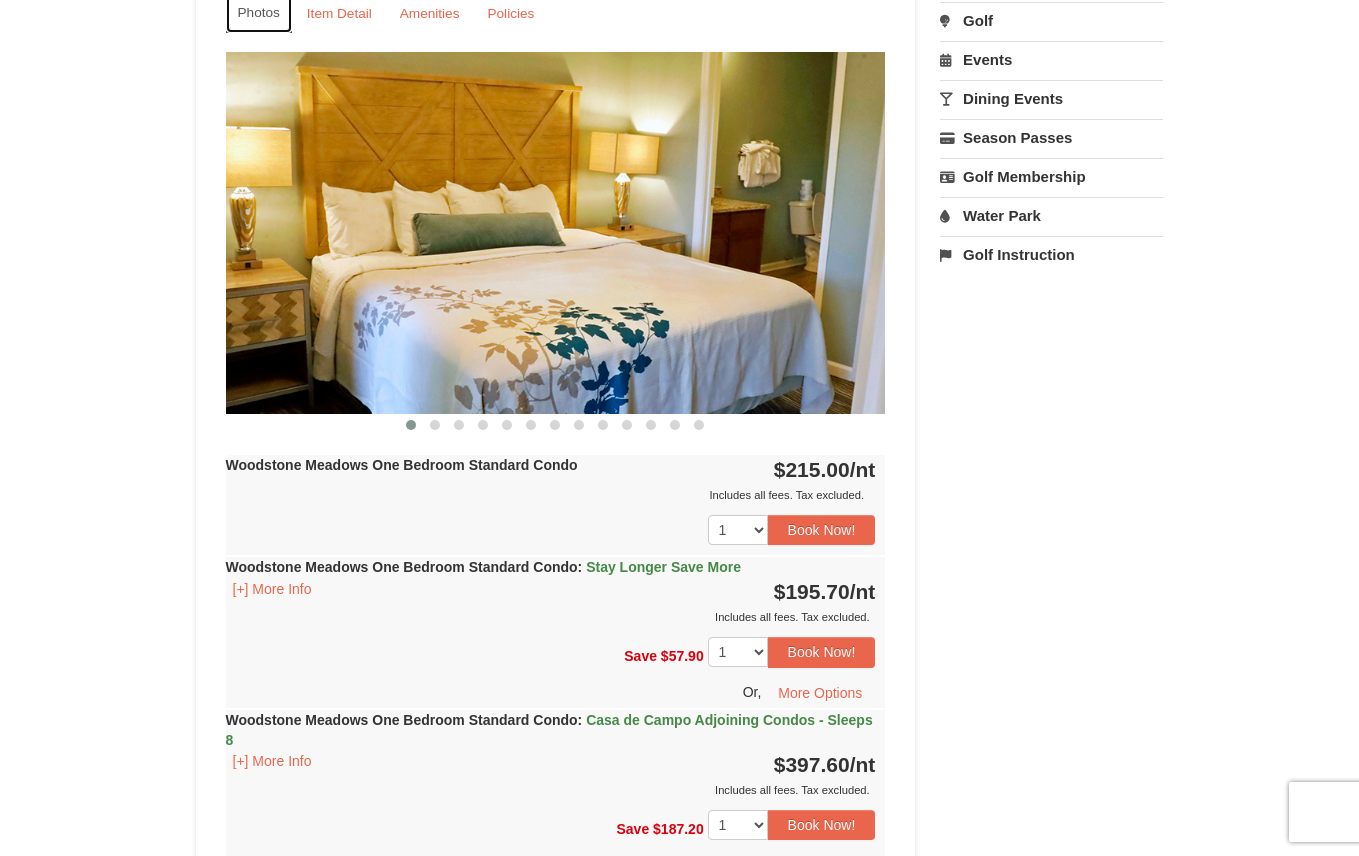 scroll, scrollTop: 563, scrollLeft: 0, axis: vertical 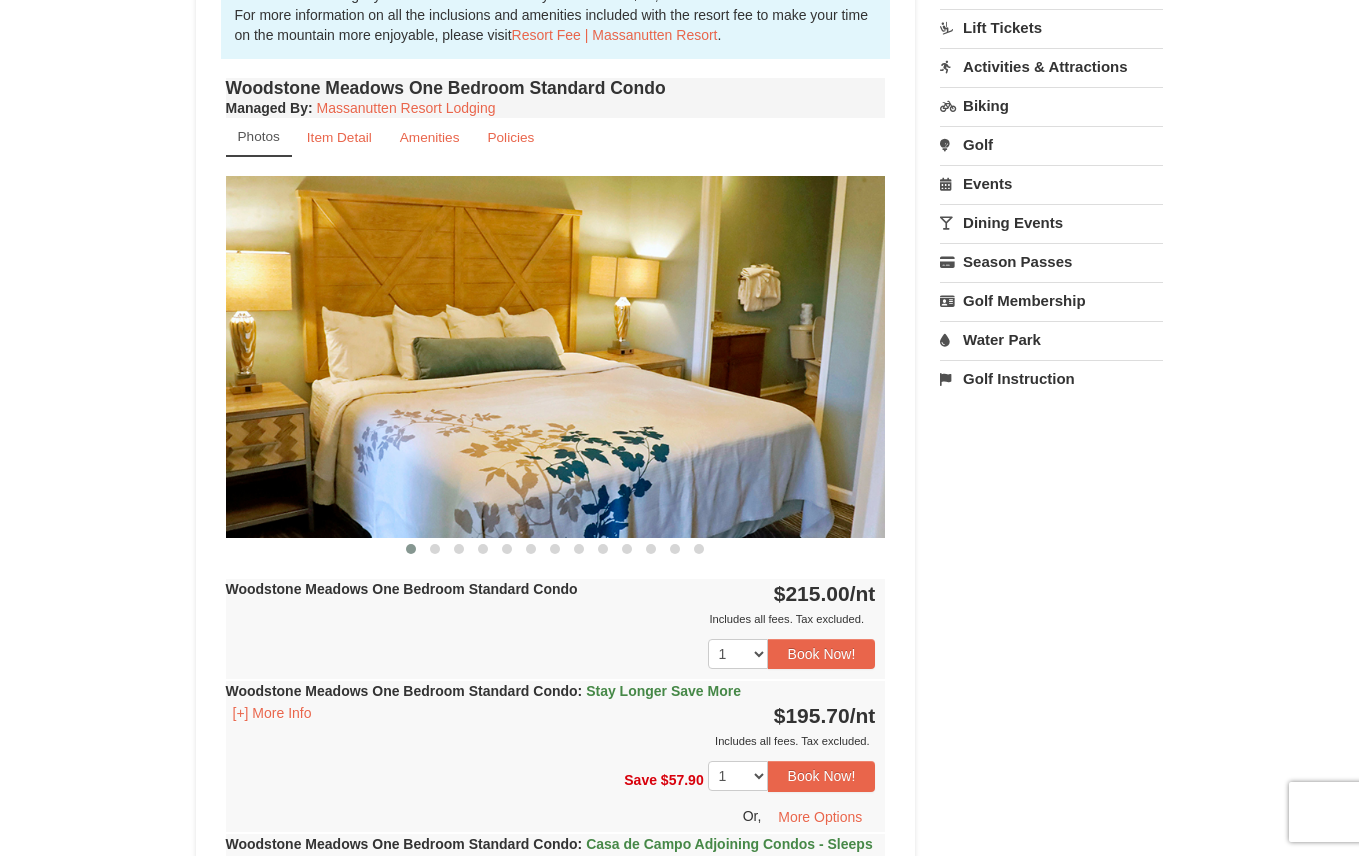 click at bounding box center [556, 356] 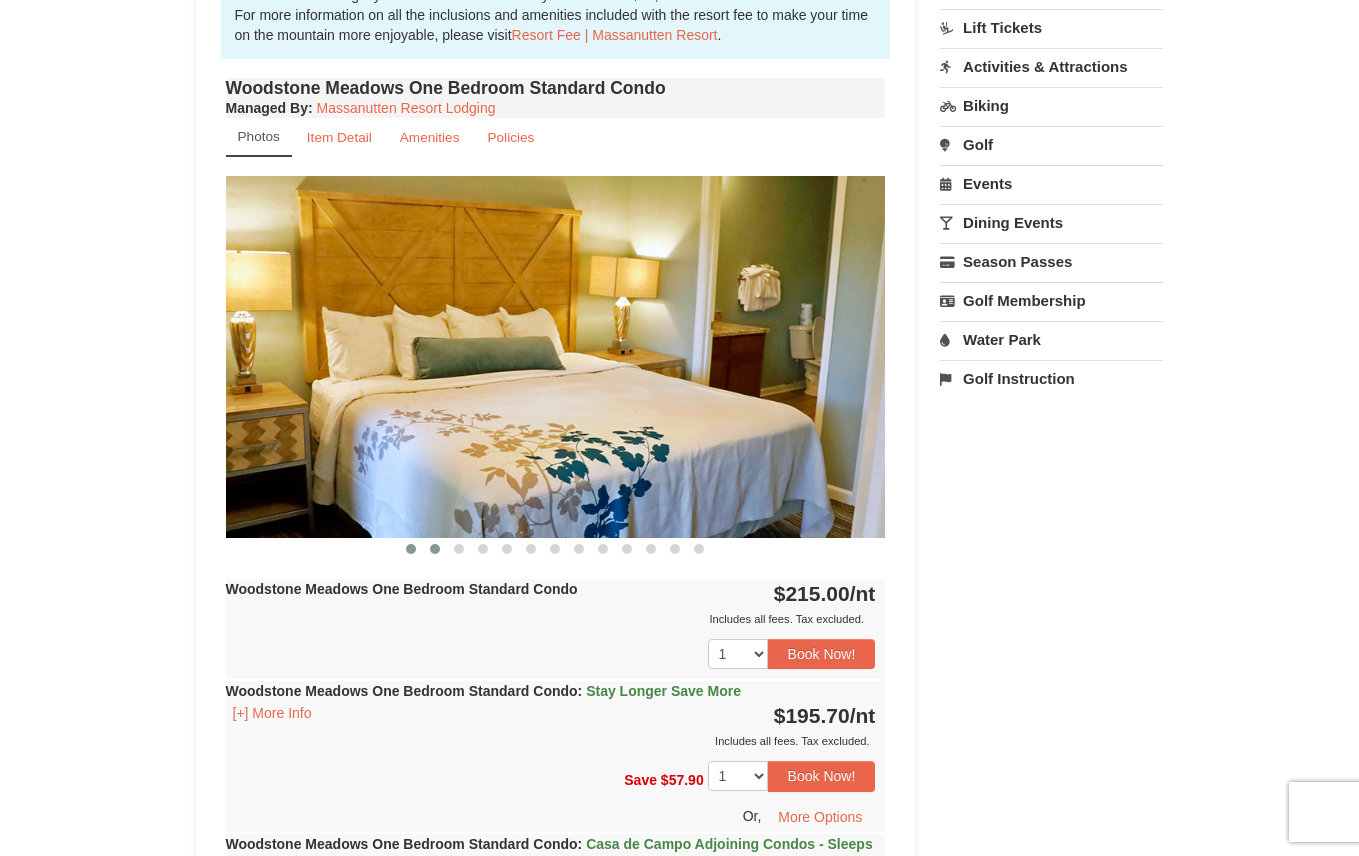 click at bounding box center (435, 549) 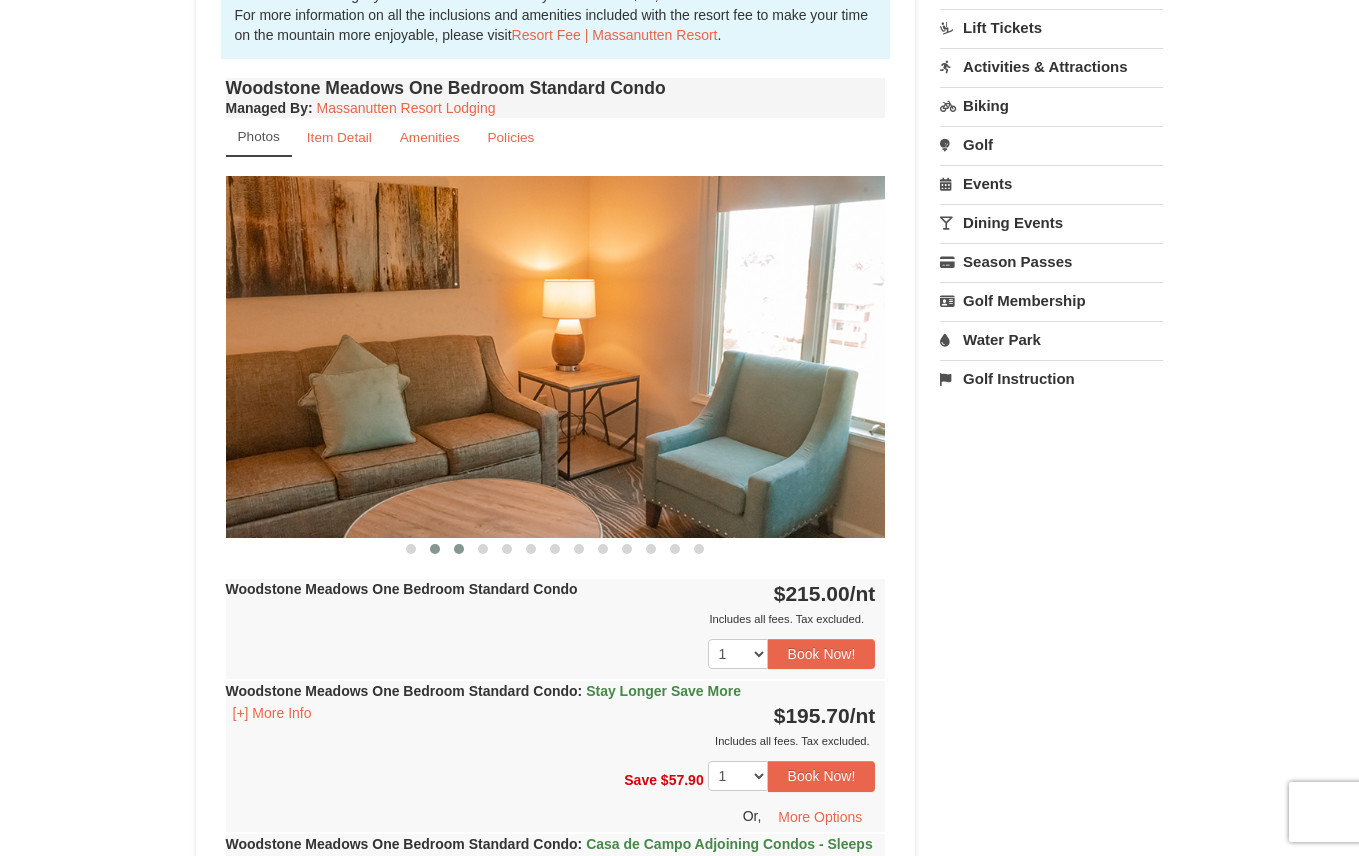 click at bounding box center [459, 549] 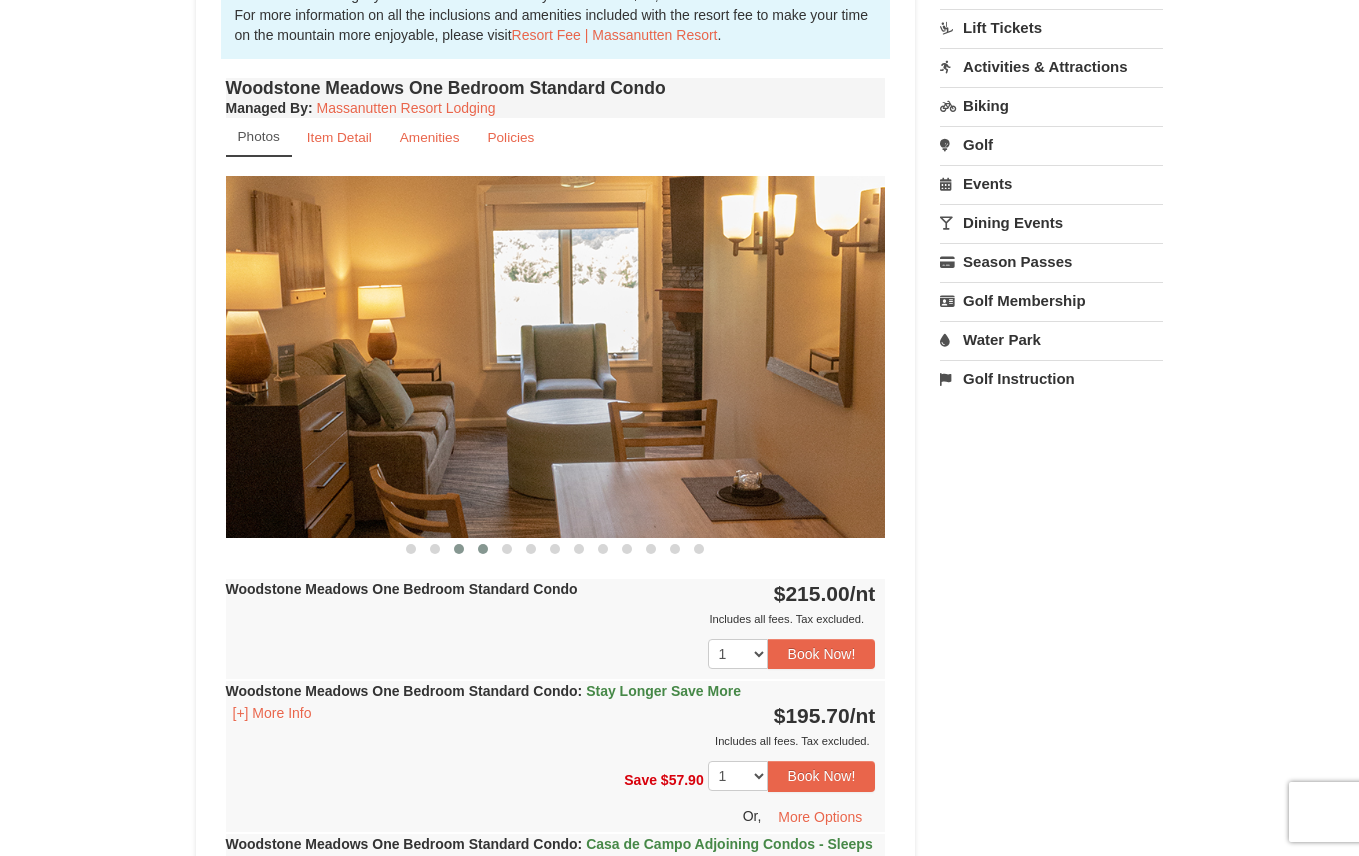 click at bounding box center [483, 549] 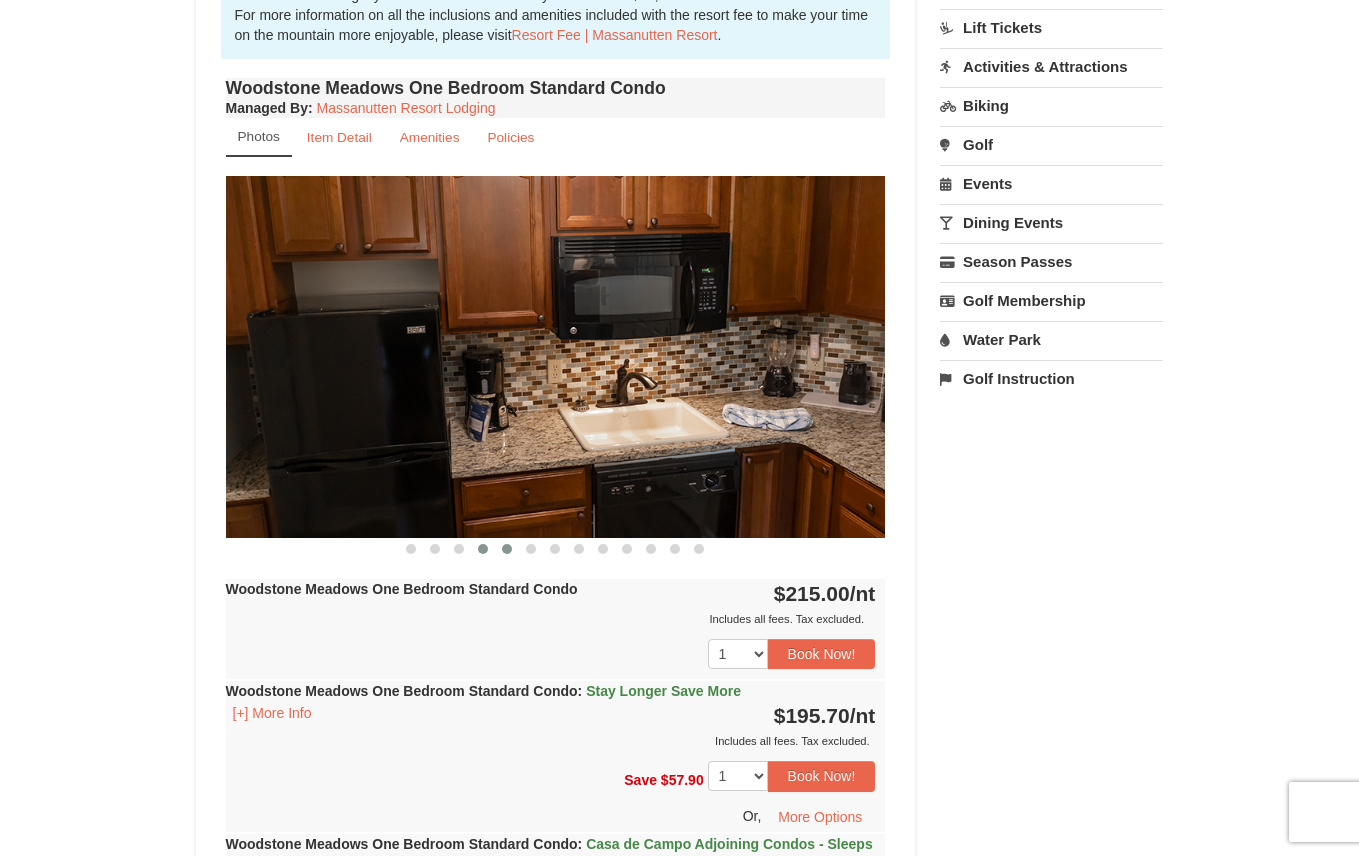 click at bounding box center [507, 549] 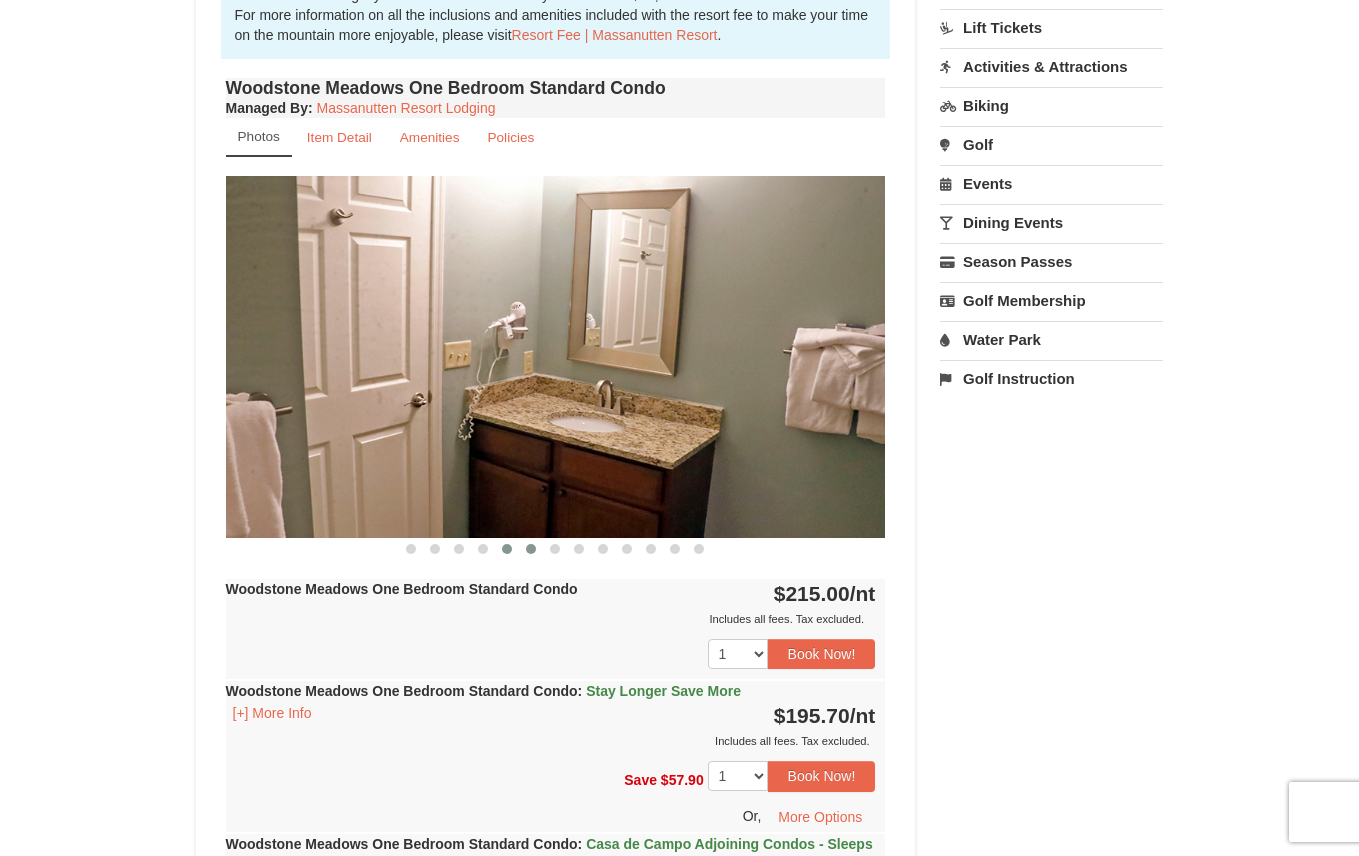 click at bounding box center [531, 549] 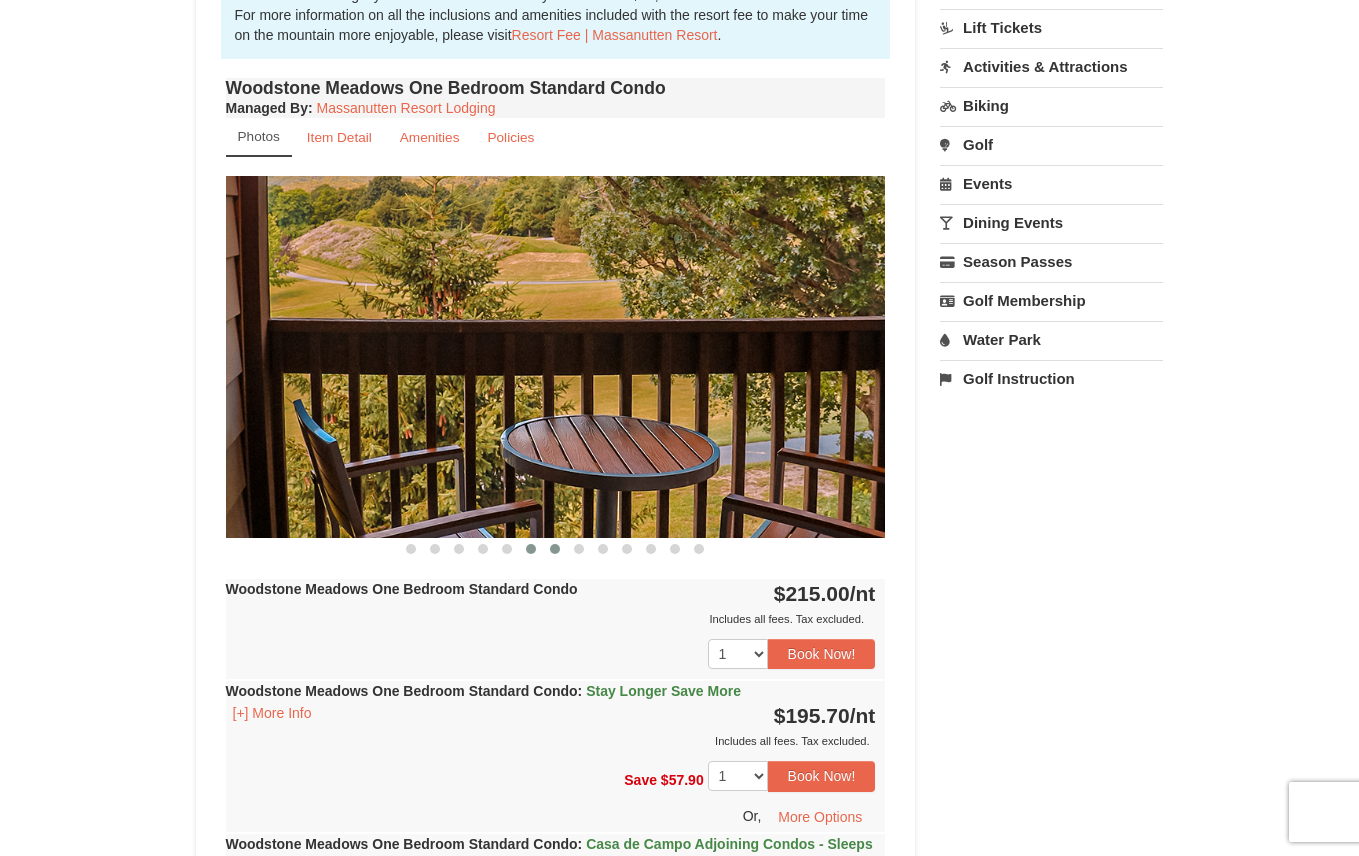 click at bounding box center [555, 549] 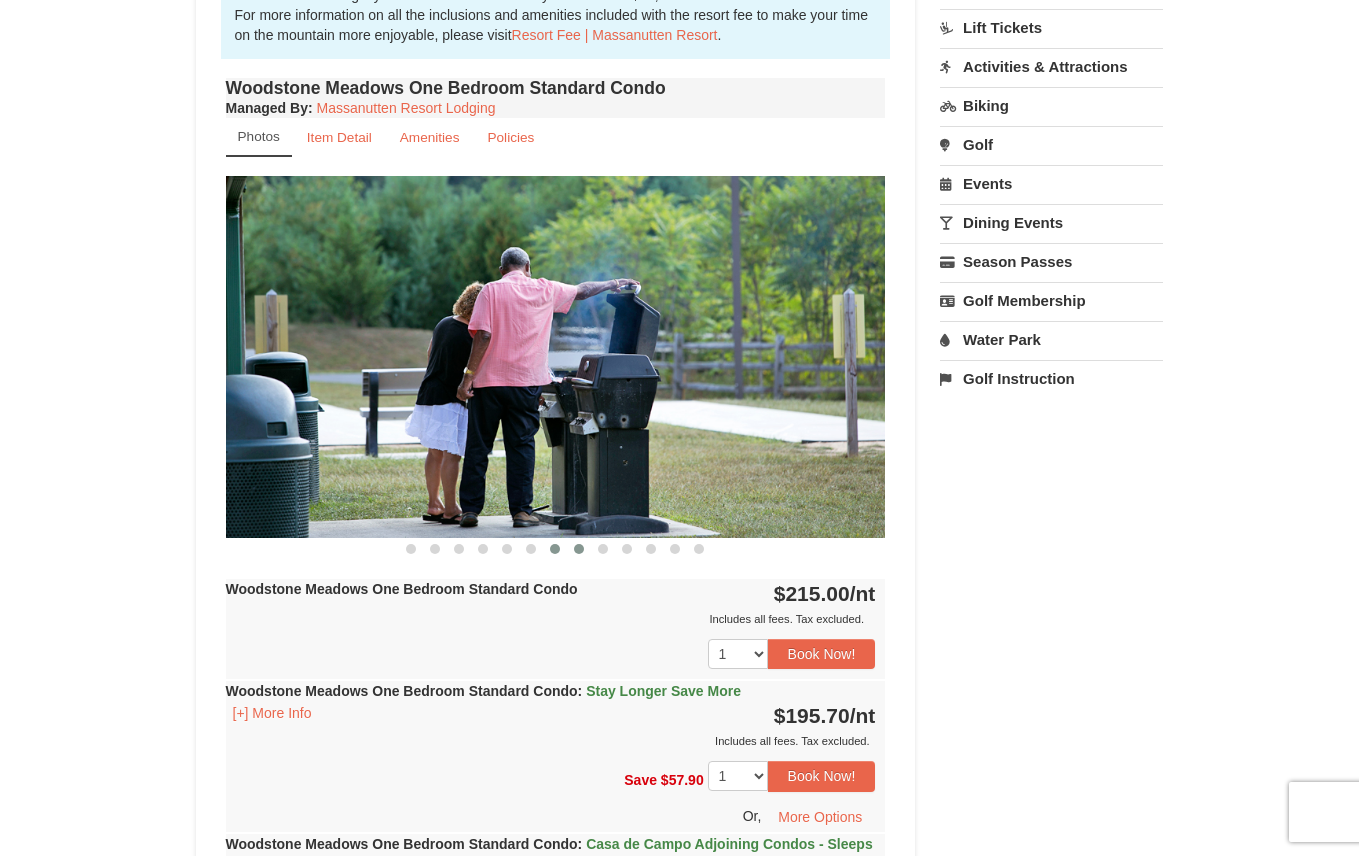 click at bounding box center [579, 549] 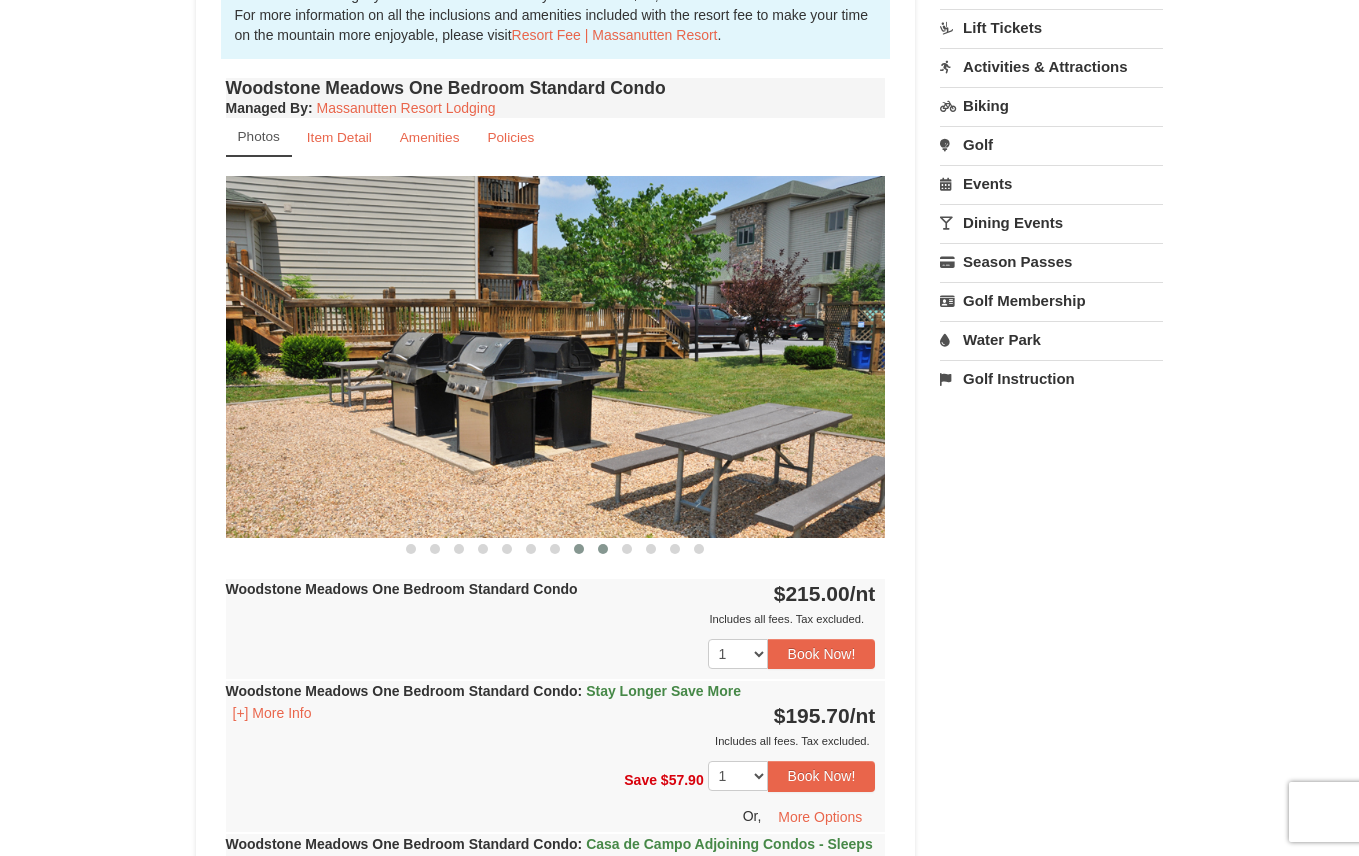 click at bounding box center (603, 549) 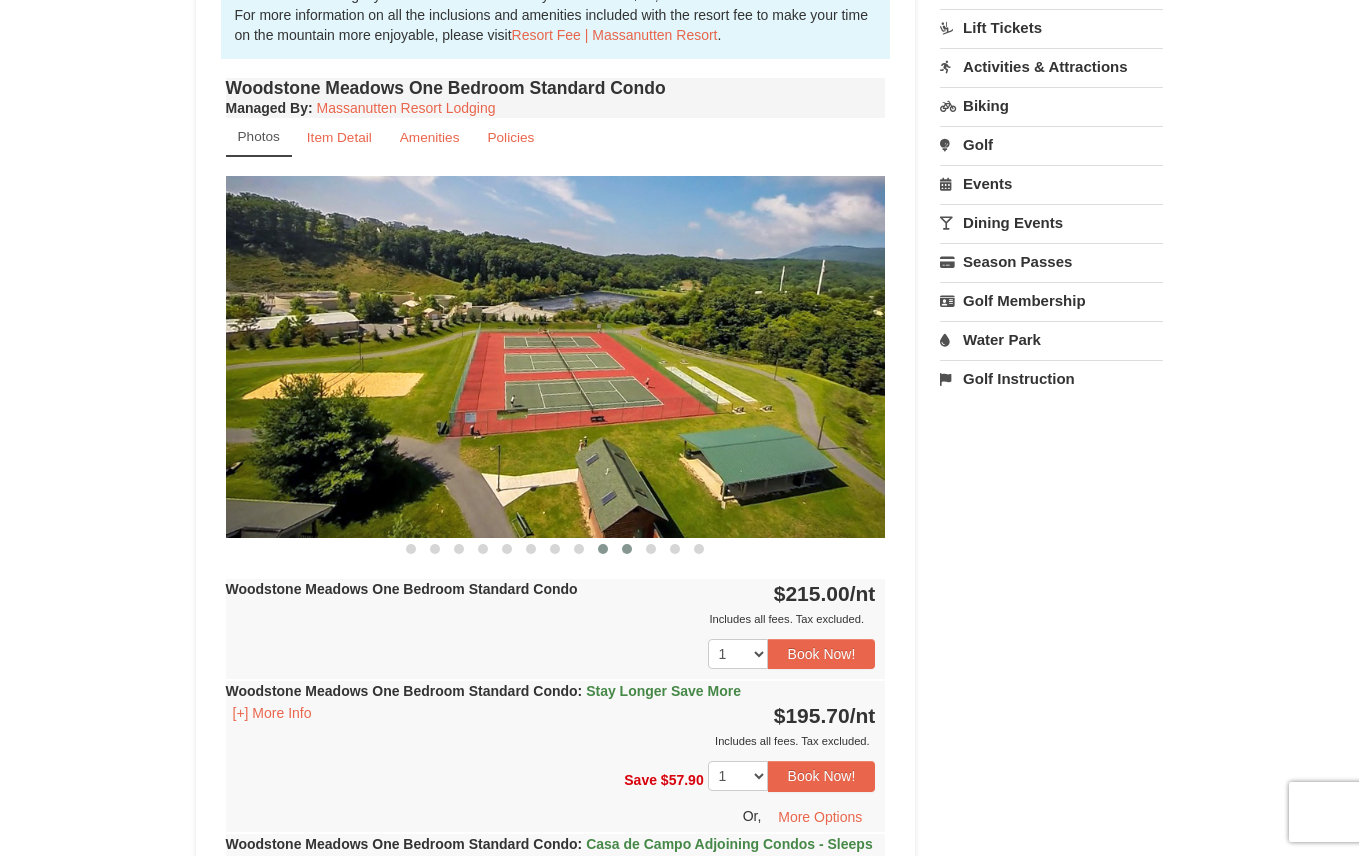 click at bounding box center (627, 549) 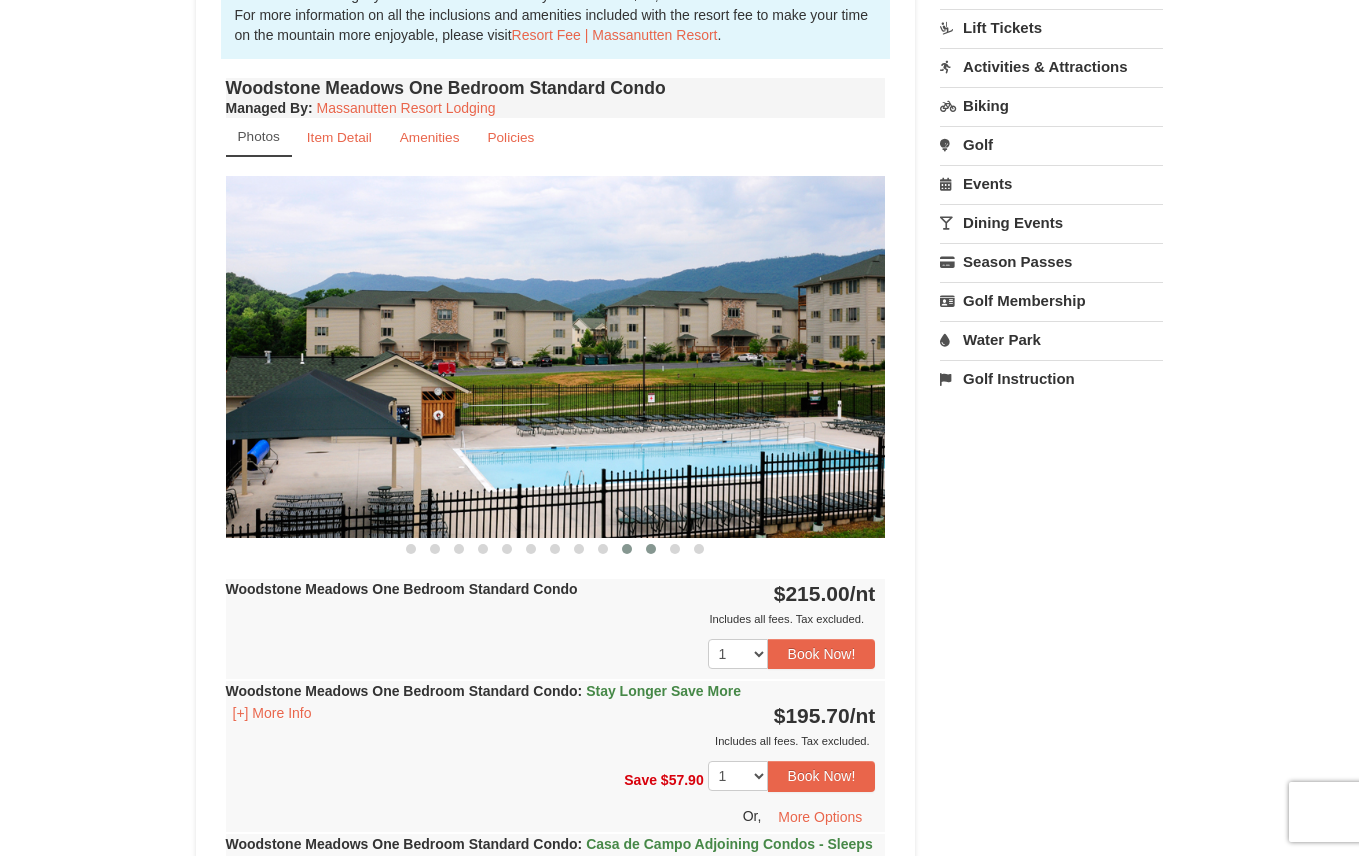 click at bounding box center [651, 549] 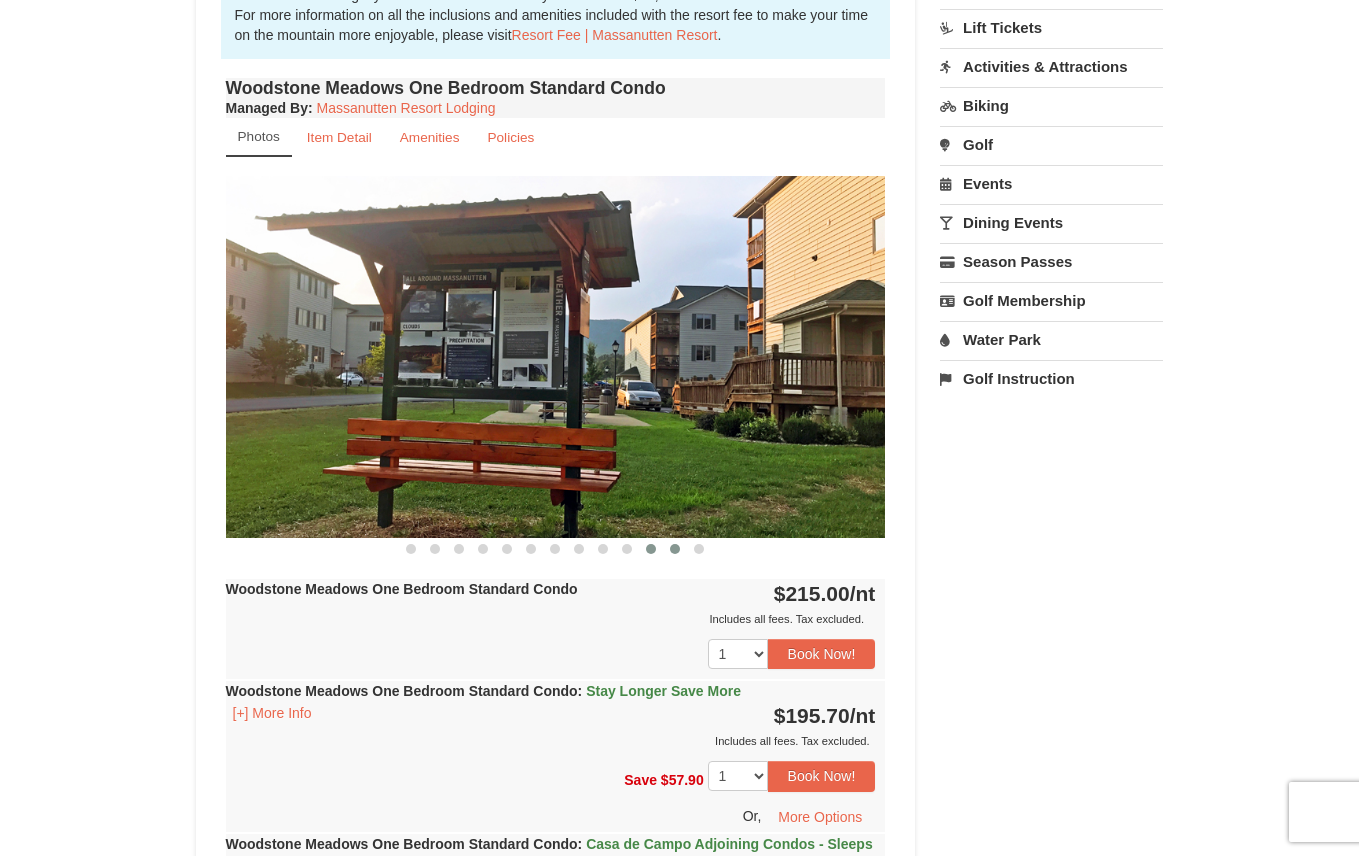 click at bounding box center (675, 549) 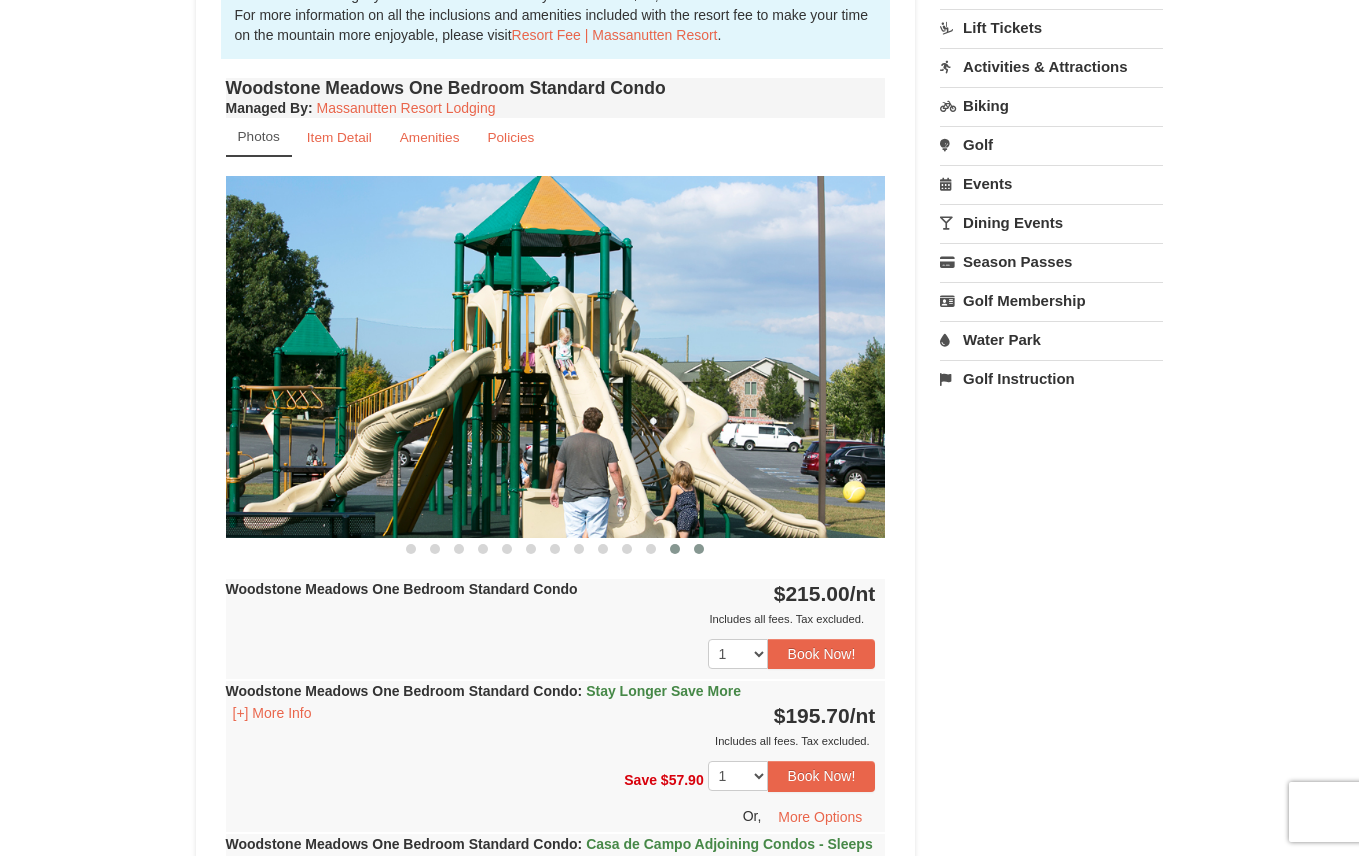 click at bounding box center [699, 549] 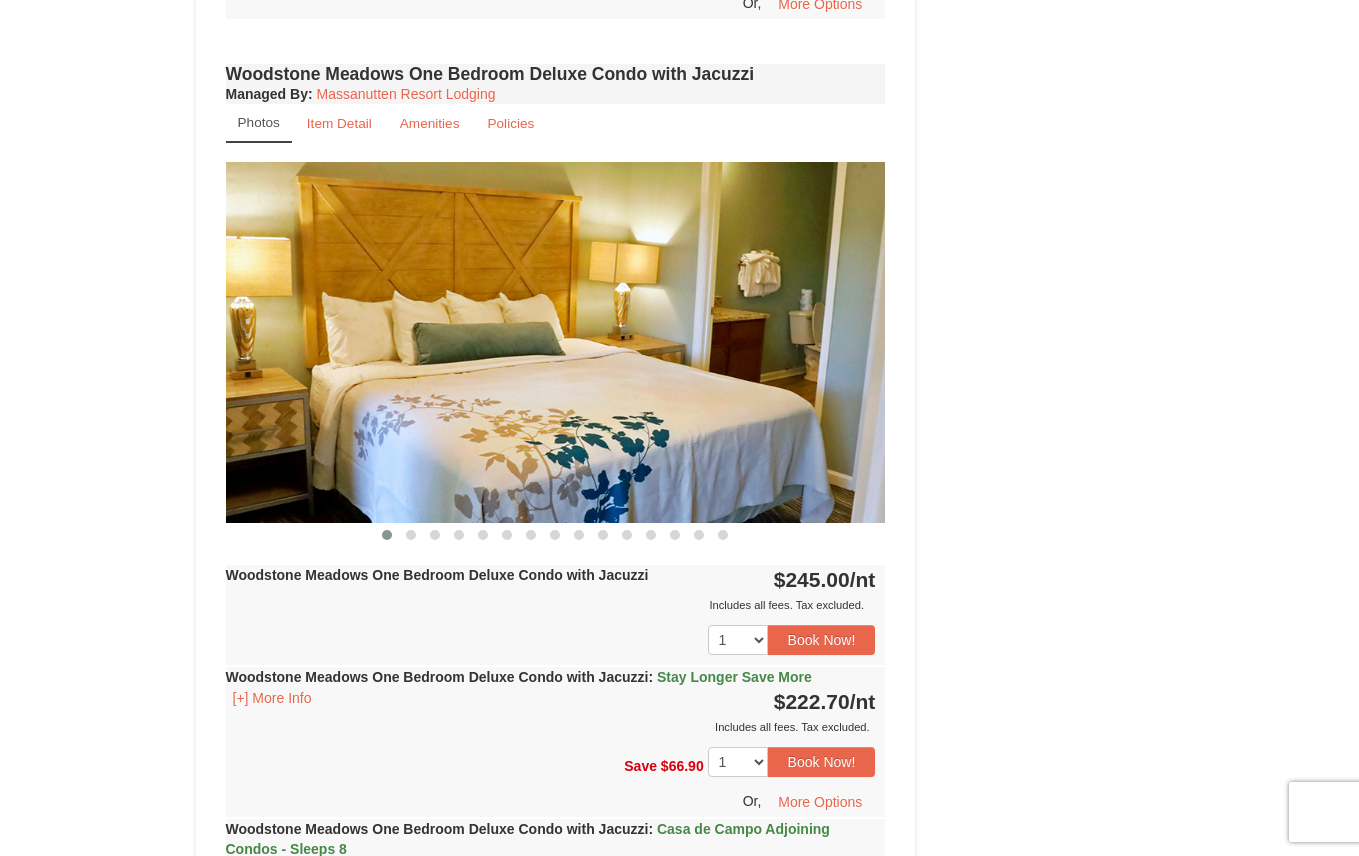 scroll, scrollTop: 1563, scrollLeft: 0, axis: vertical 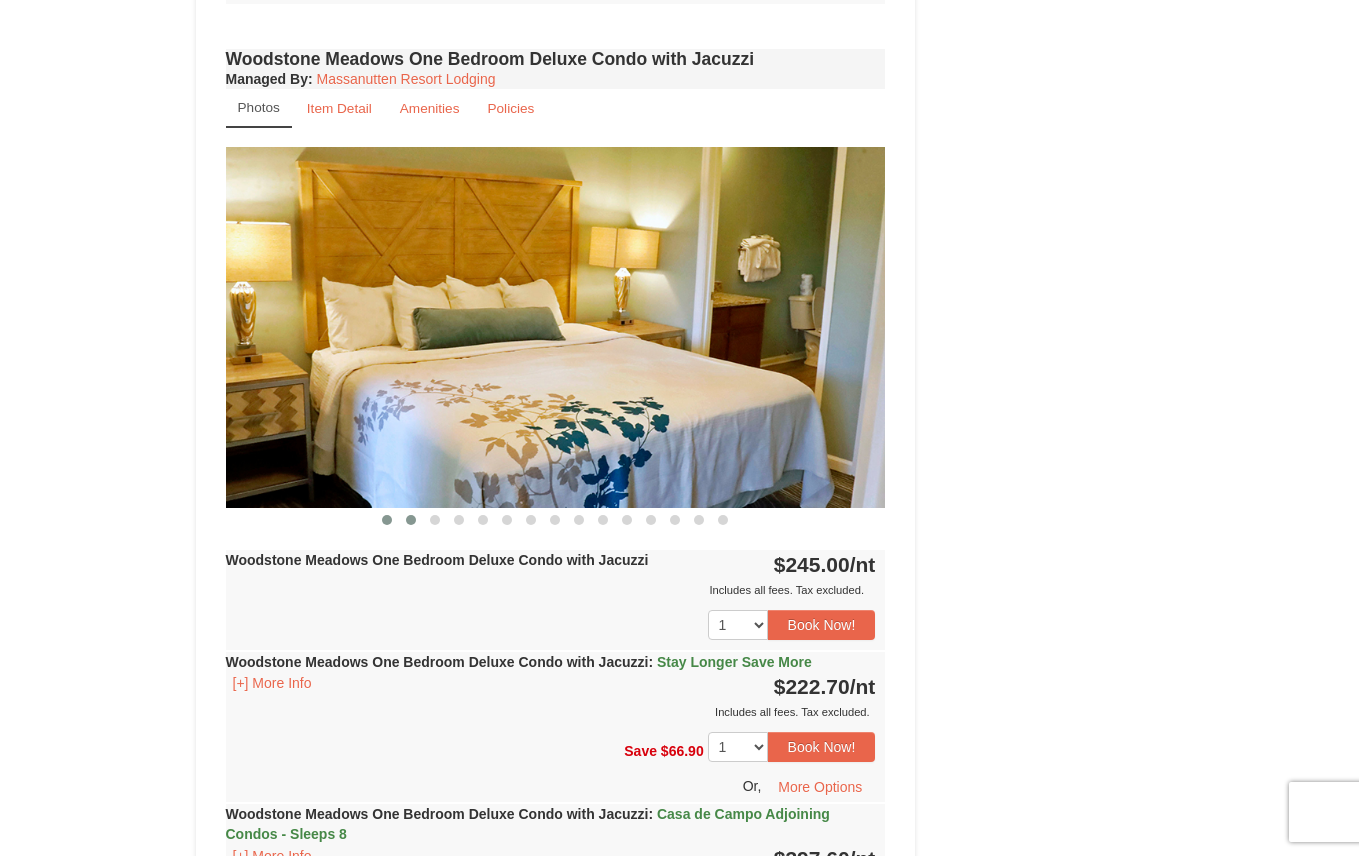 click at bounding box center [411, 520] 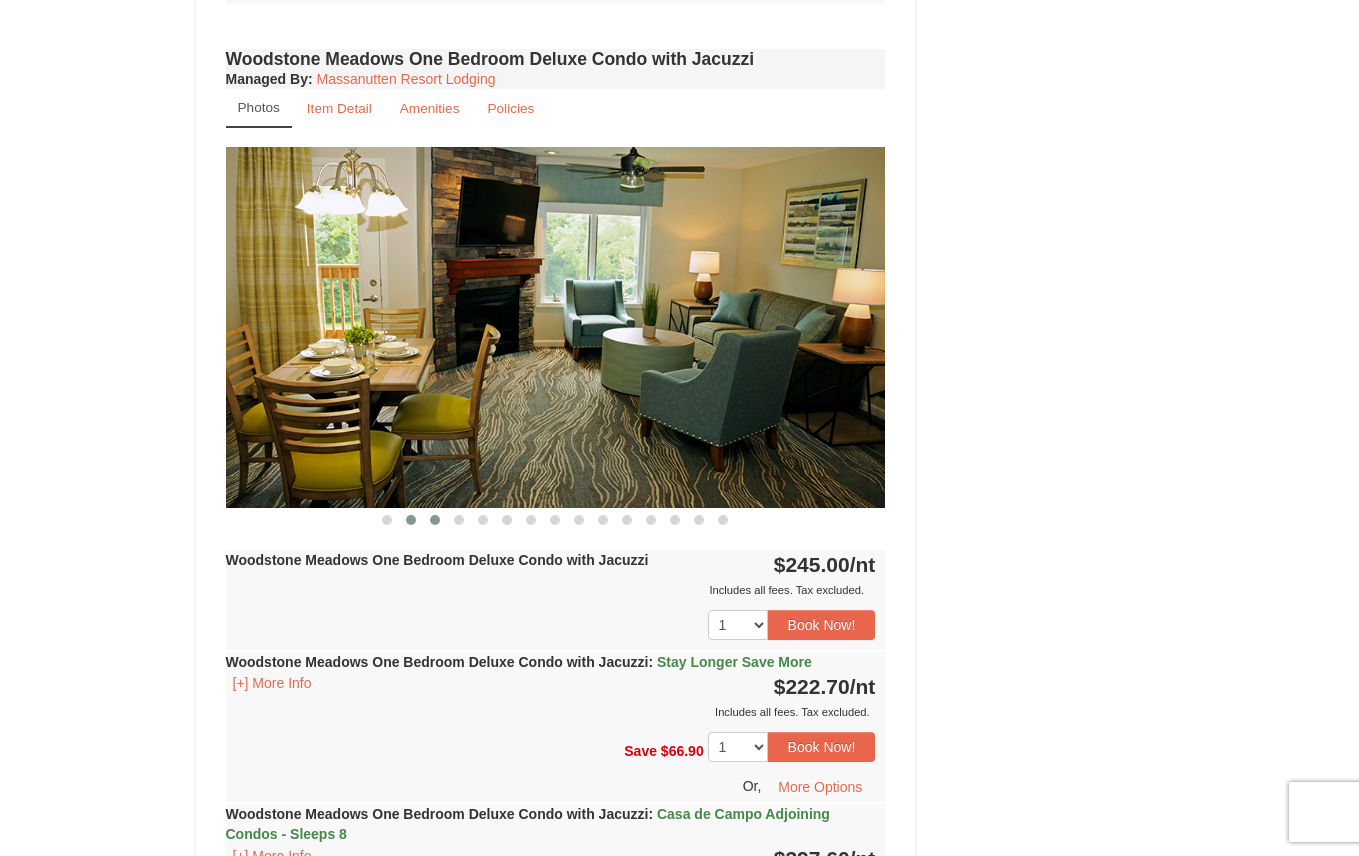 click at bounding box center (435, 520) 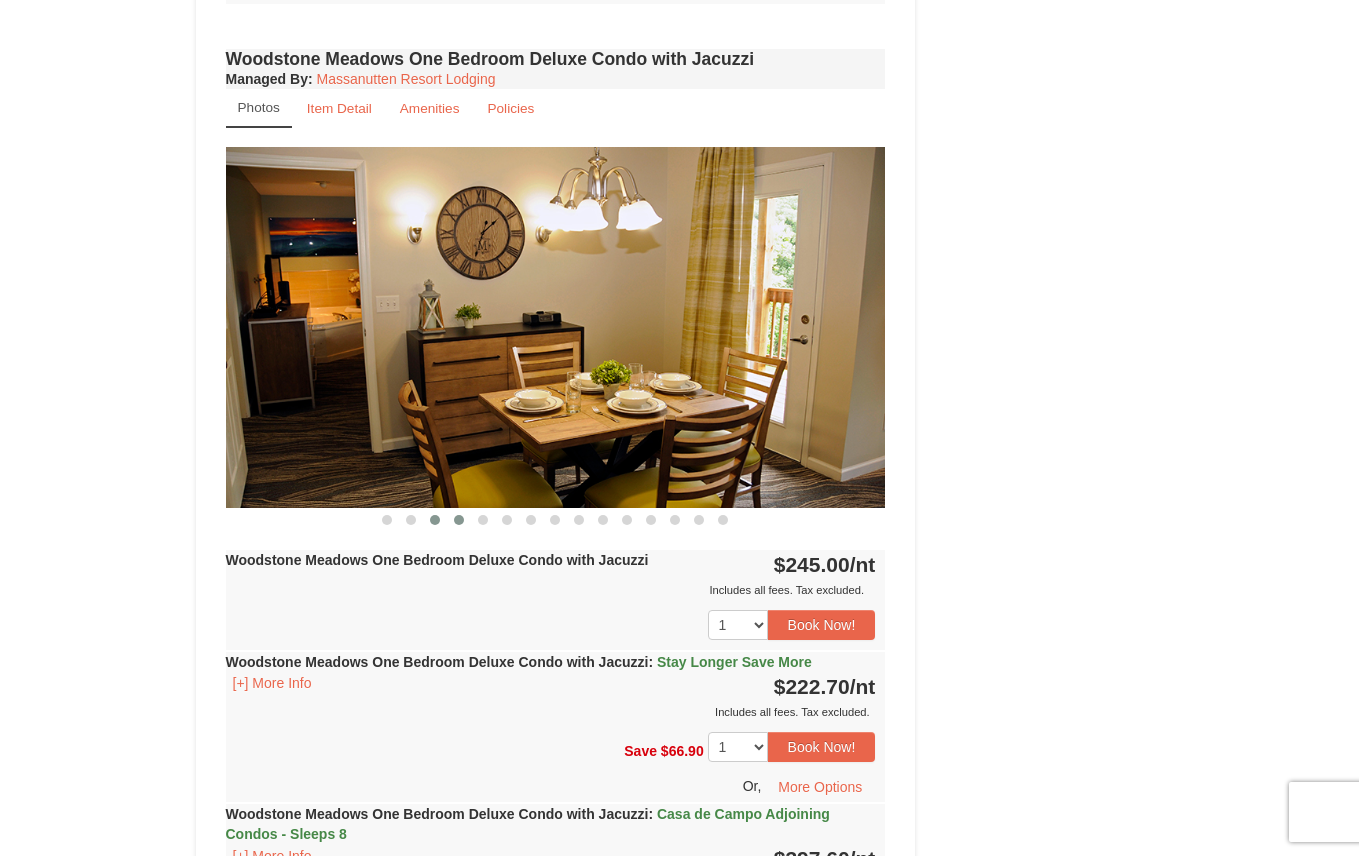 click at bounding box center (459, 520) 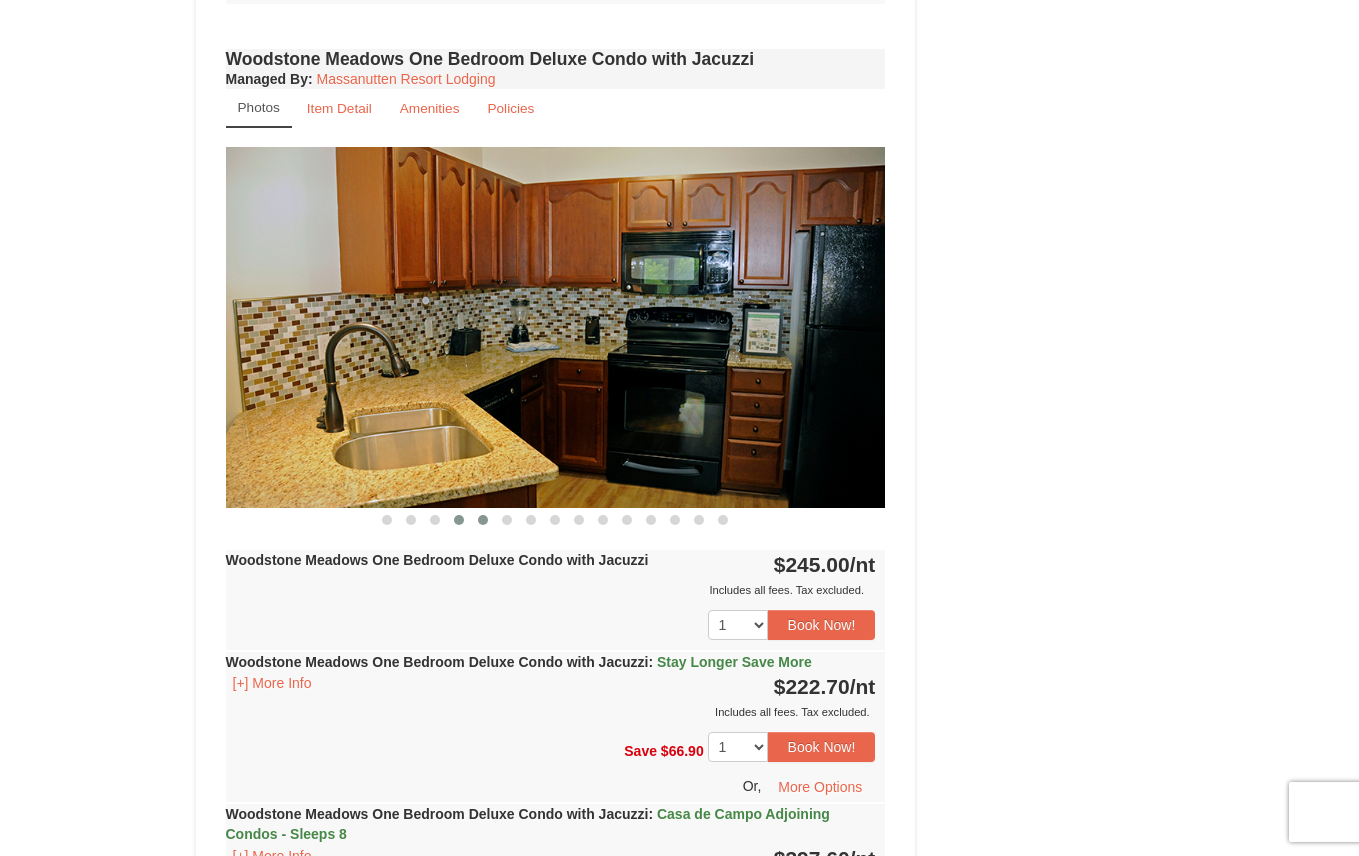 click at bounding box center [483, 520] 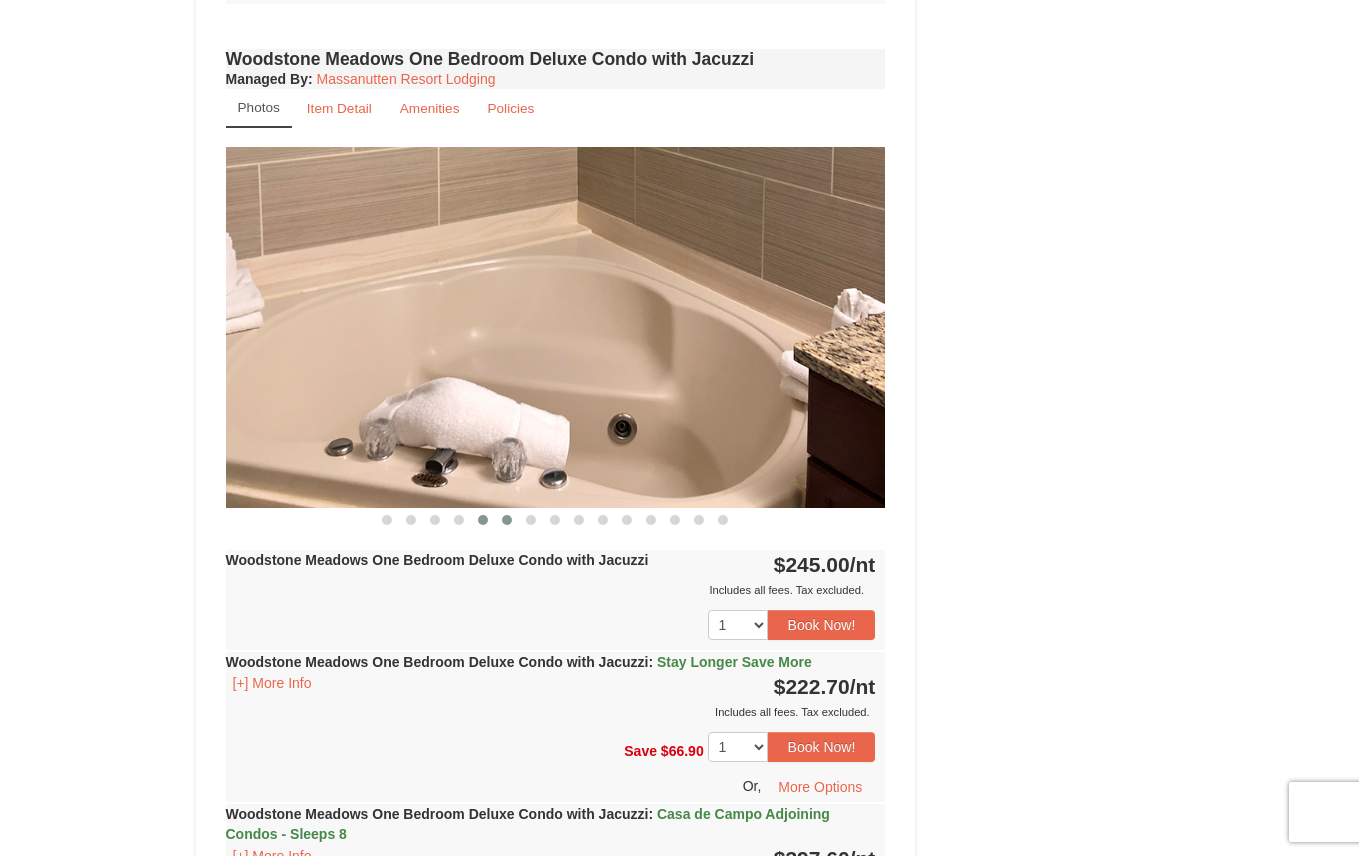 click at bounding box center [507, 520] 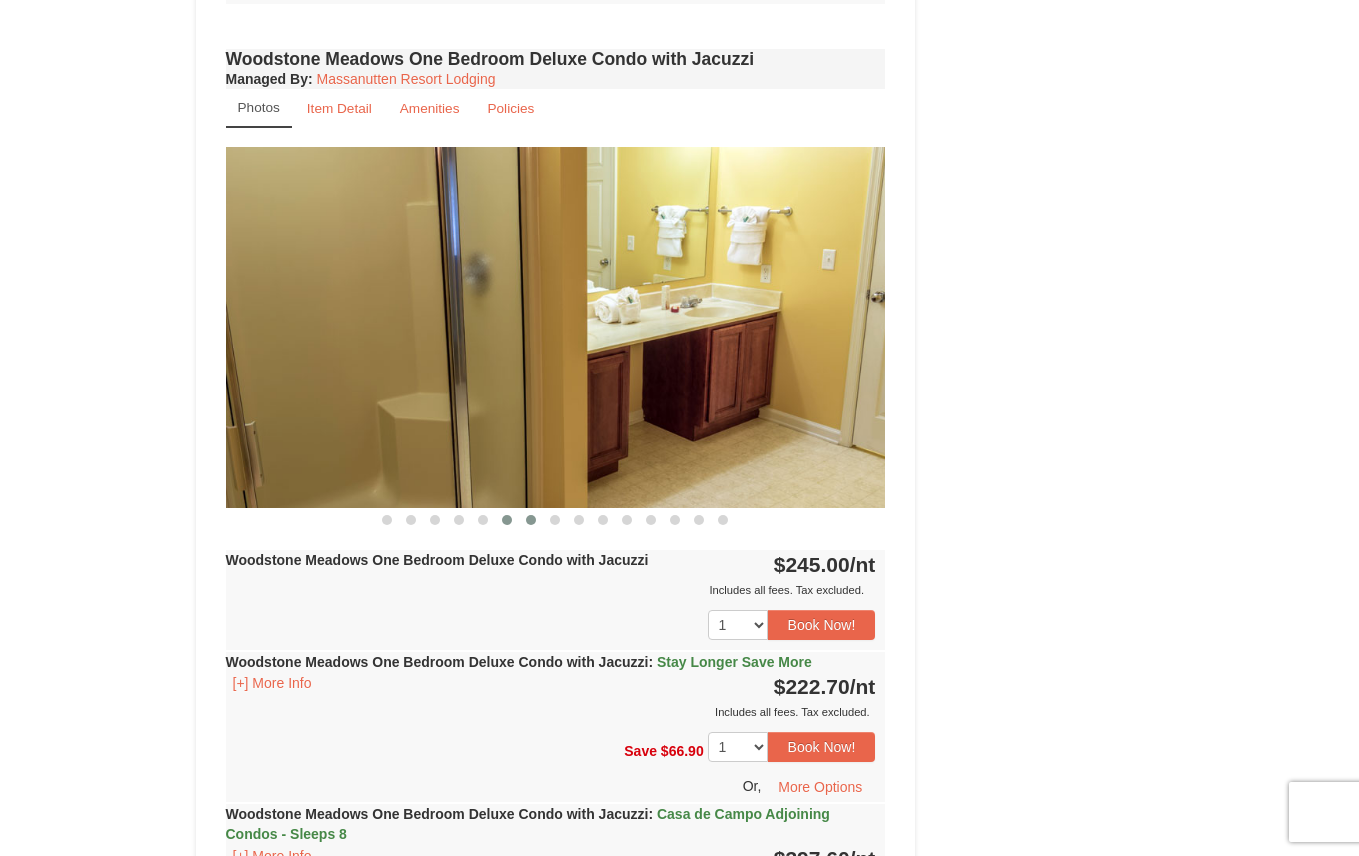 click at bounding box center (531, 520) 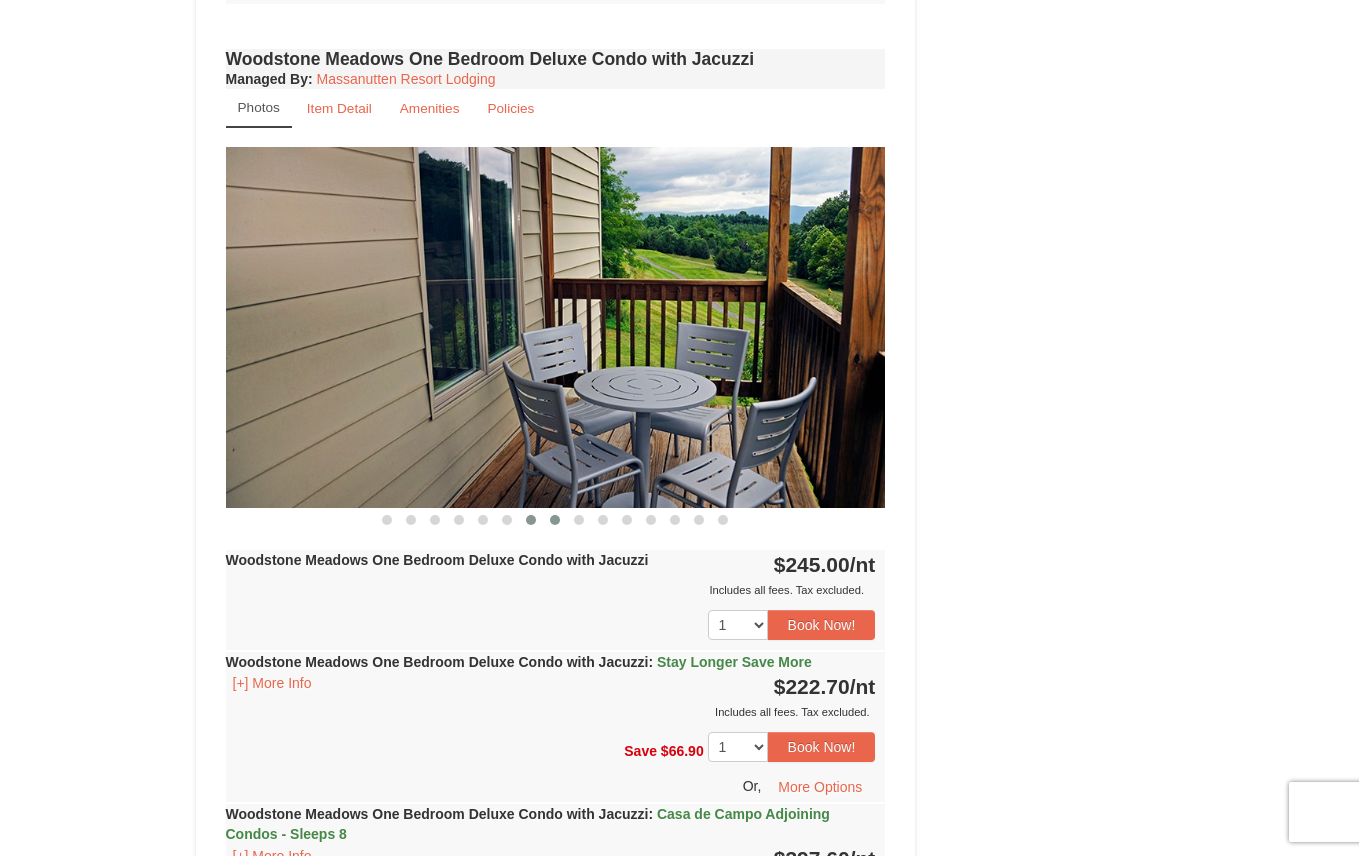 click at bounding box center (555, 520) 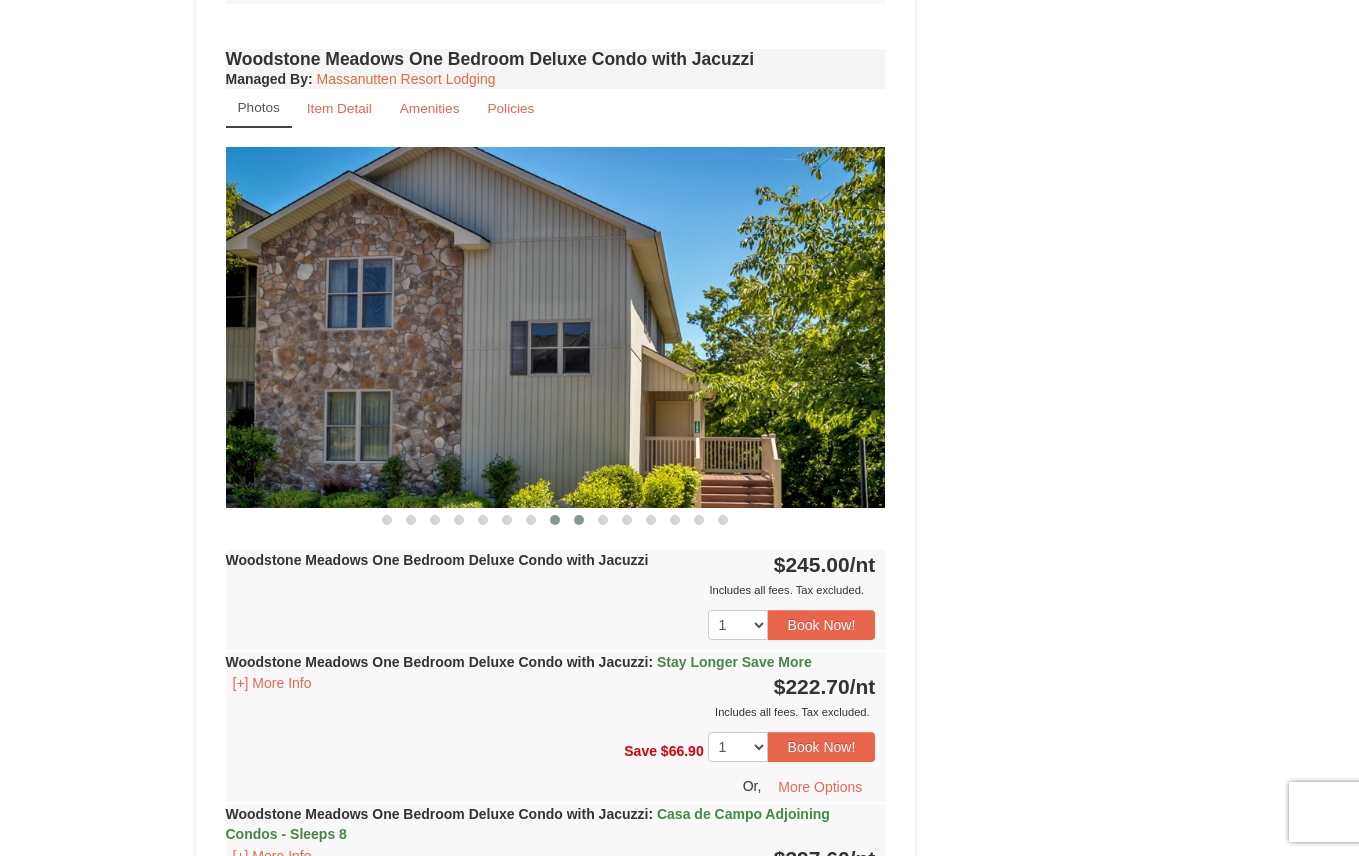 click at bounding box center [579, 520] 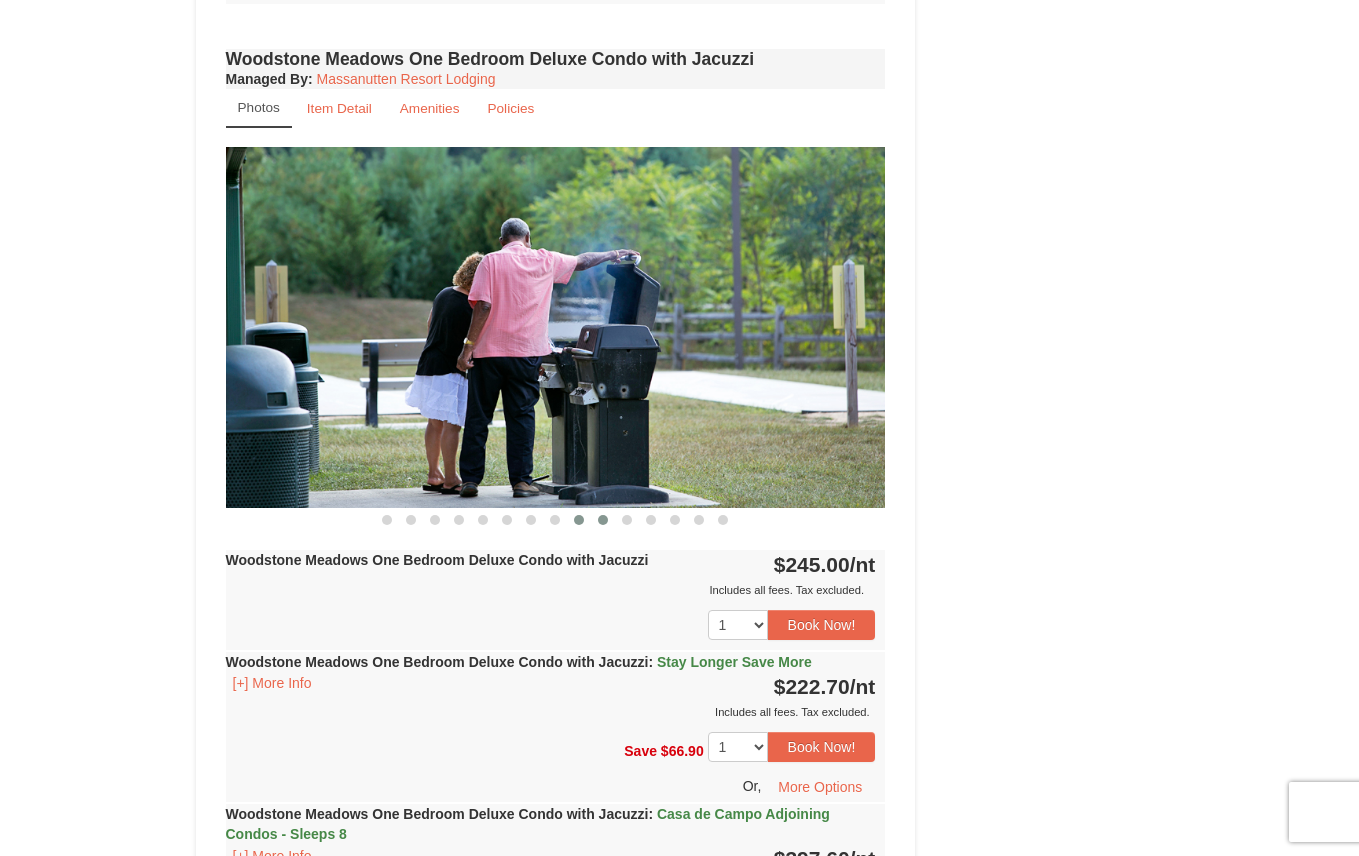 click at bounding box center [603, 520] 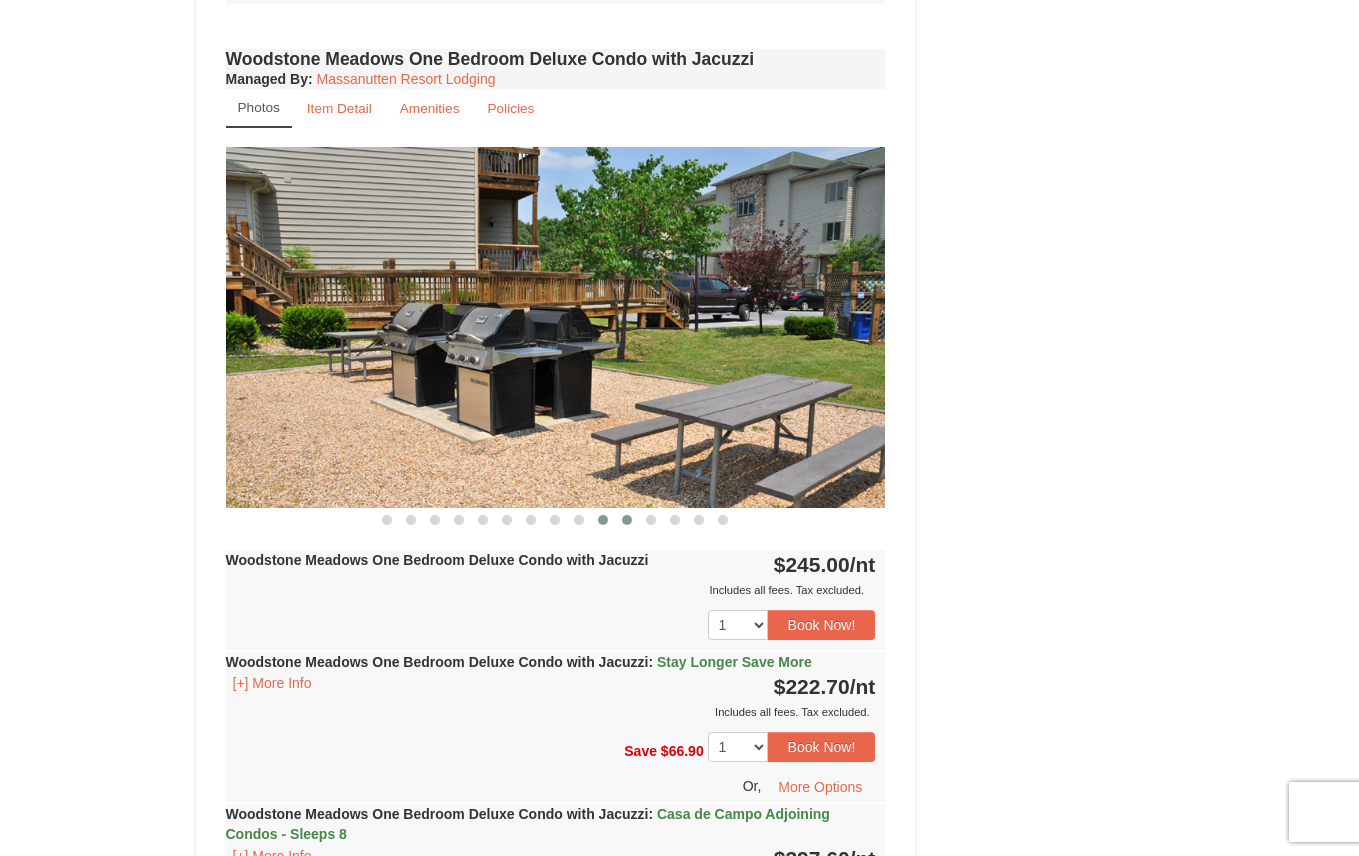 click at bounding box center [627, 520] 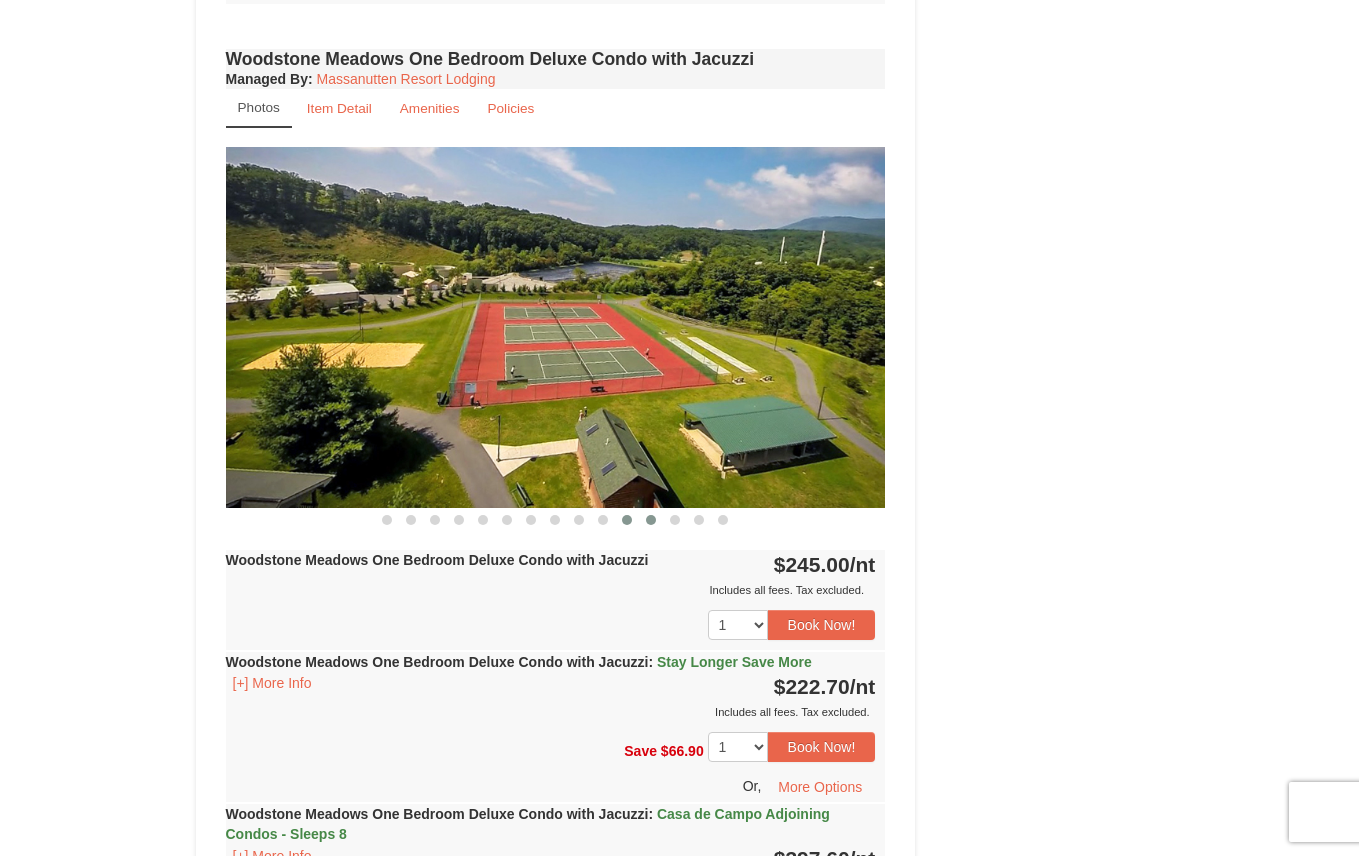 click at bounding box center [651, 520] 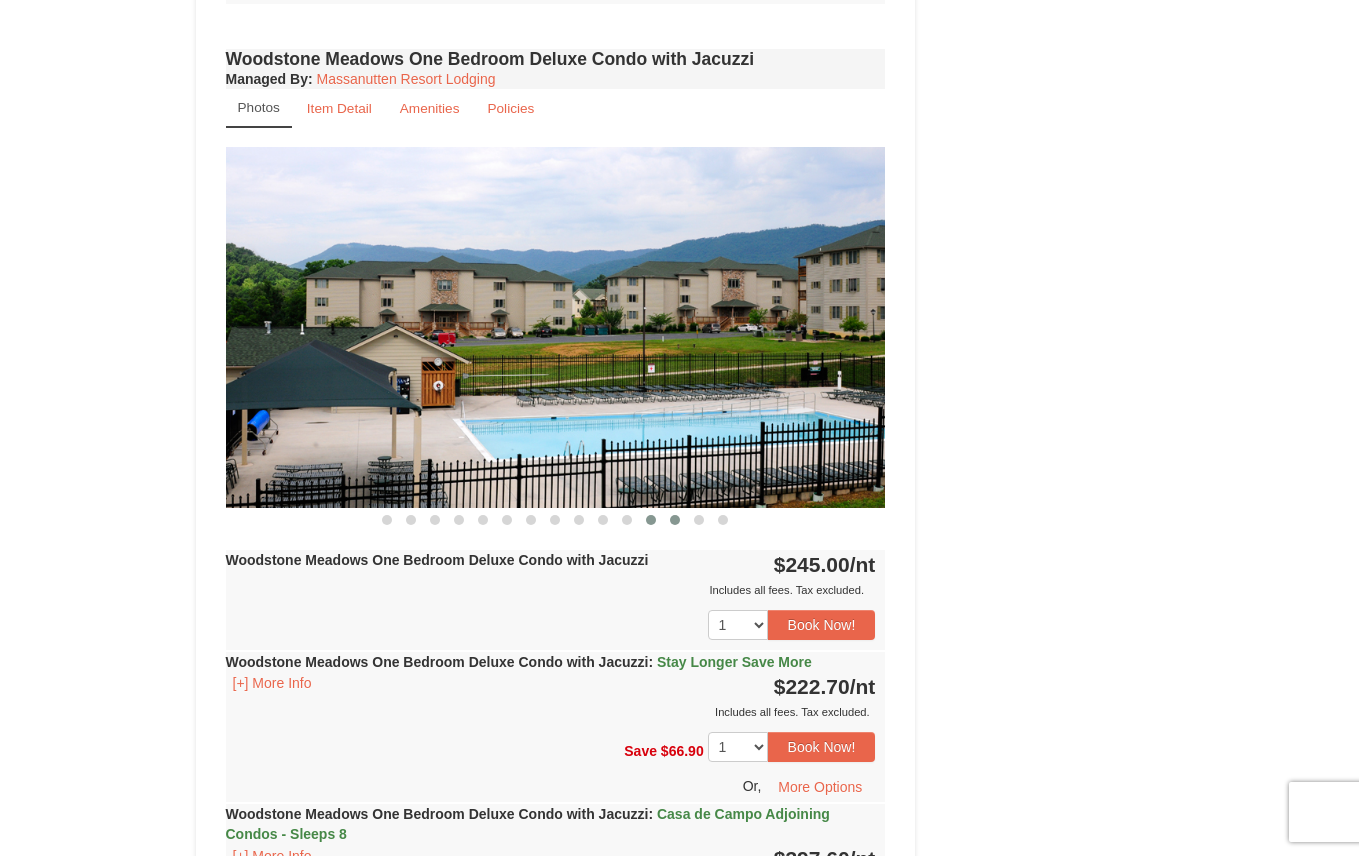 click at bounding box center (675, 520) 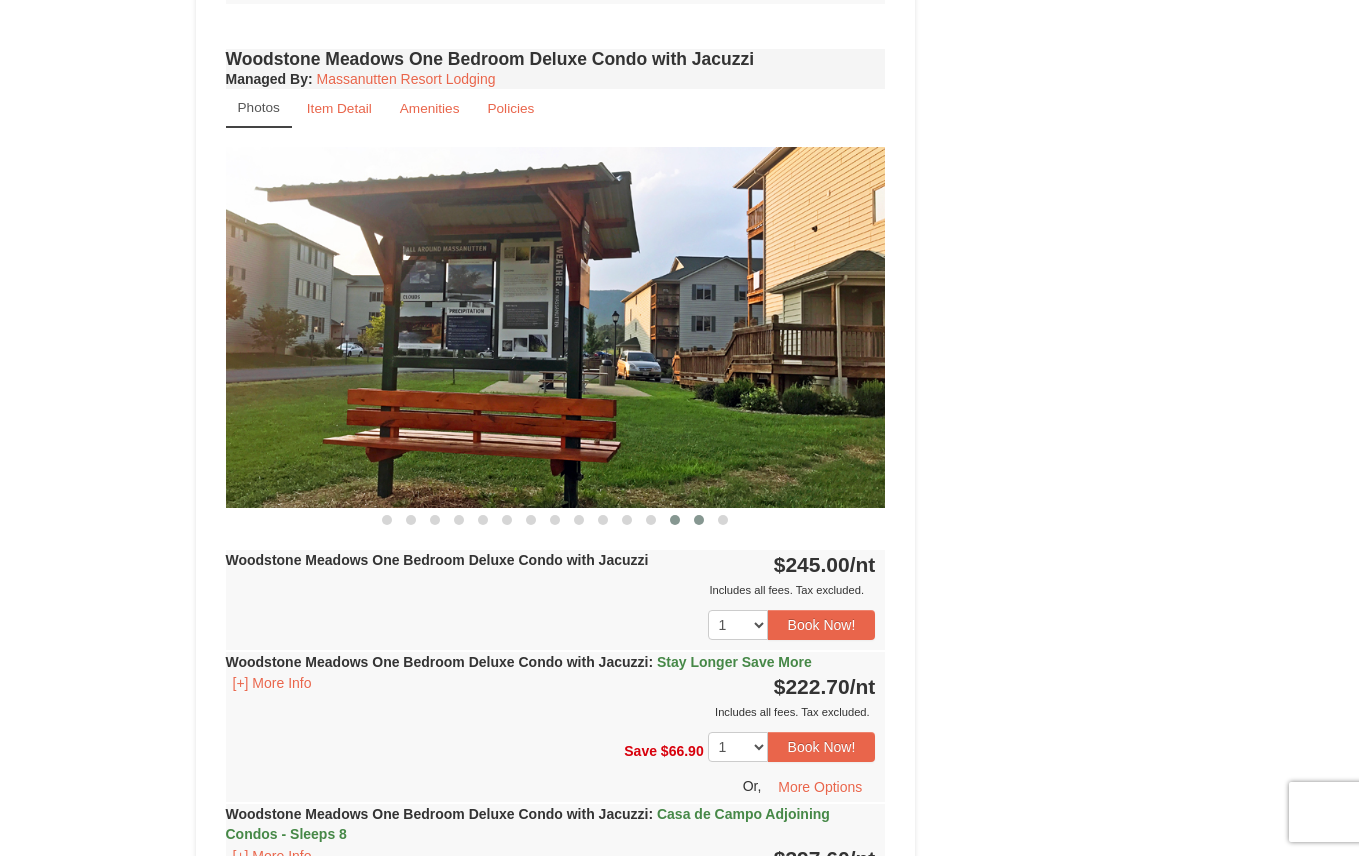 click at bounding box center (699, 520) 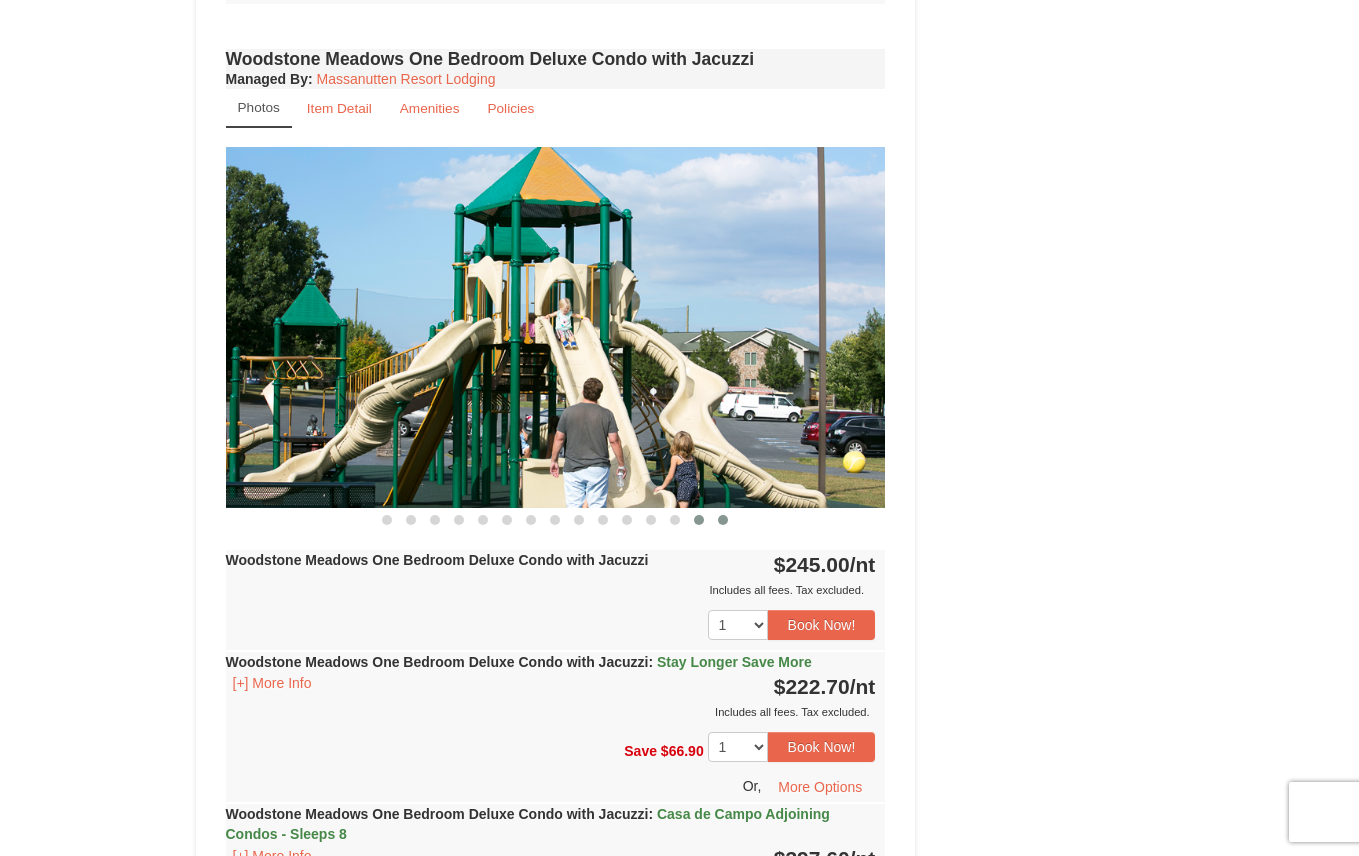 click at bounding box center [723, 520] 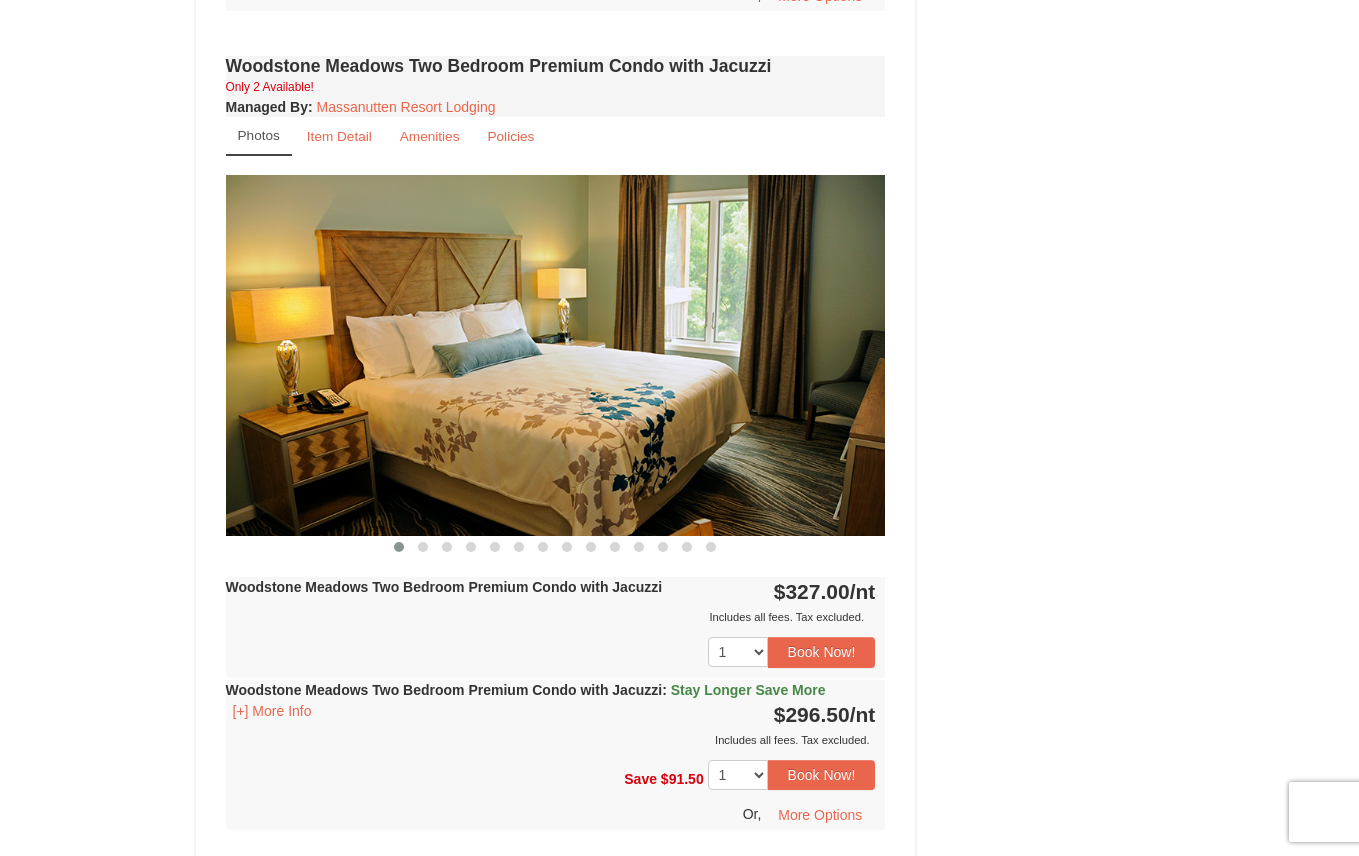 scroll, scrollTop: 2563, scrollLeft: 0, axis: vertical 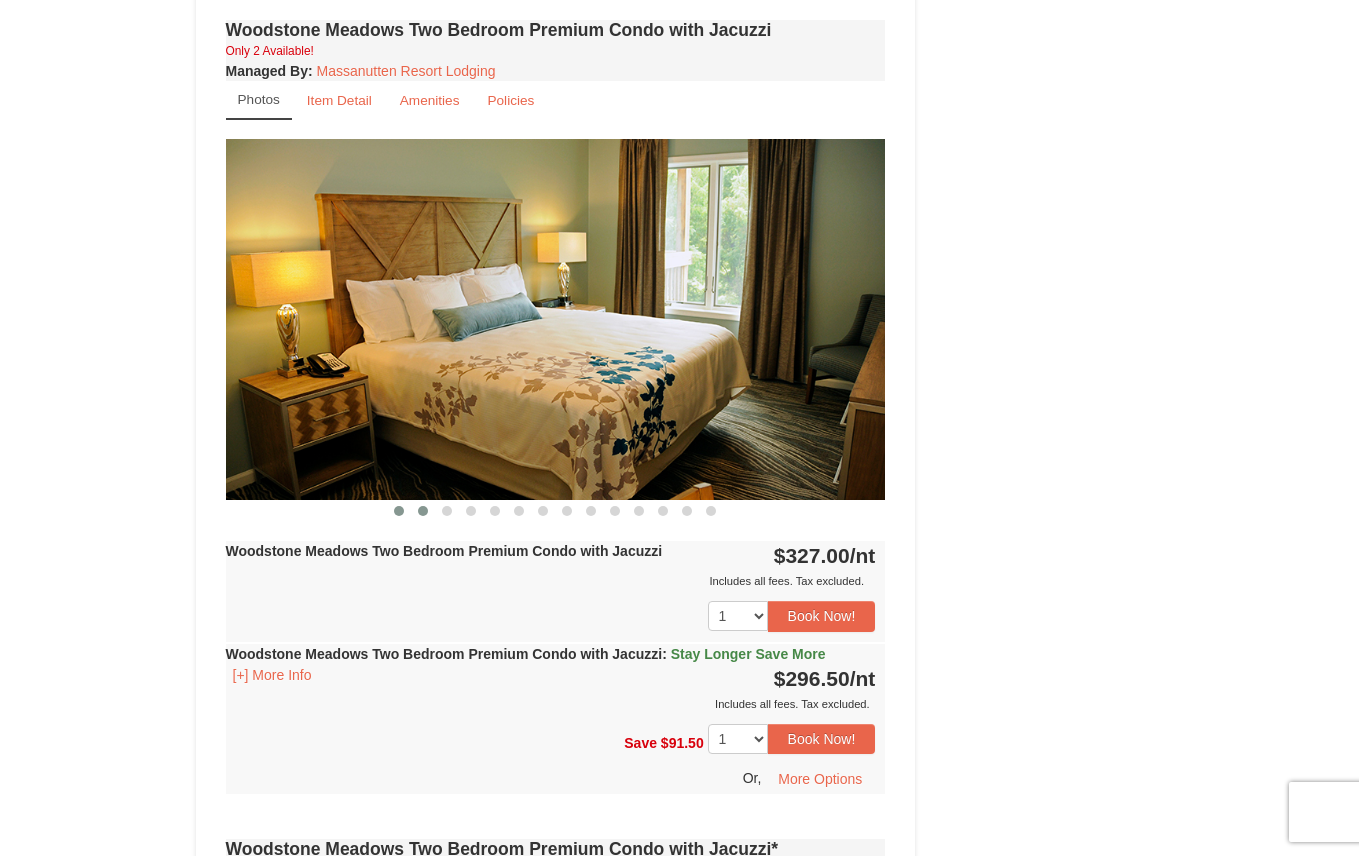 click at bounding box center (423, 511) 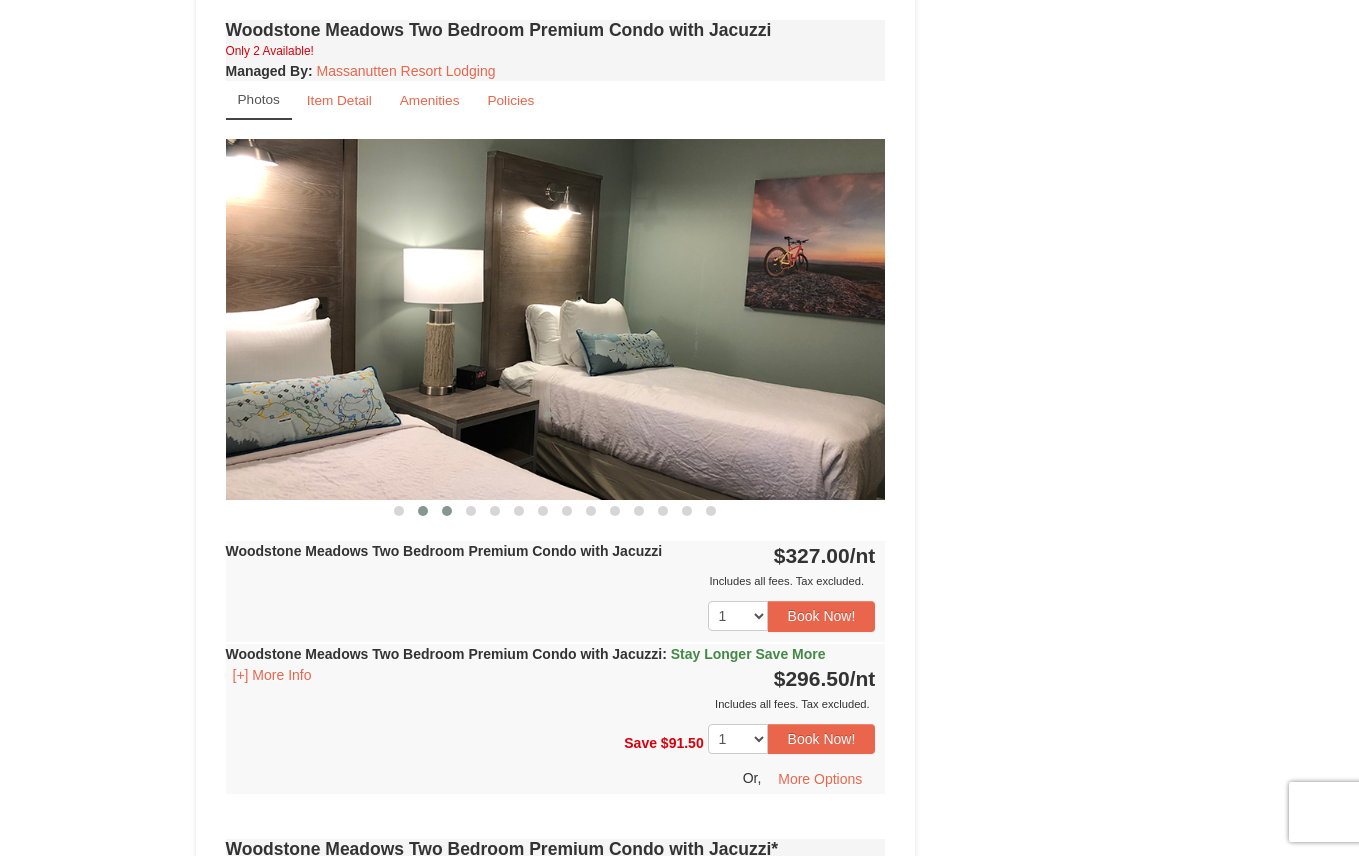 click at bounding box center [447, 511] 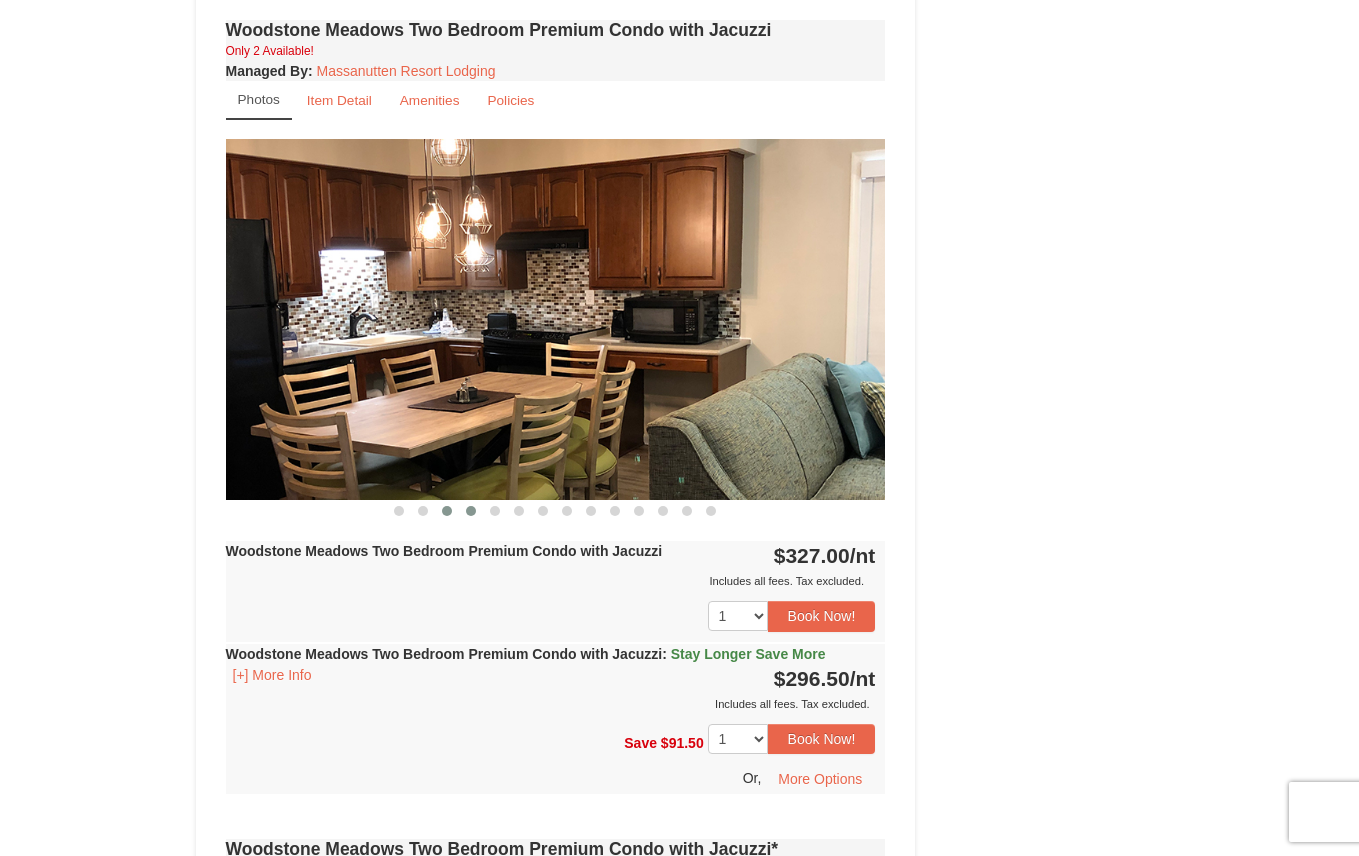 click at bounding box center [471, 511] 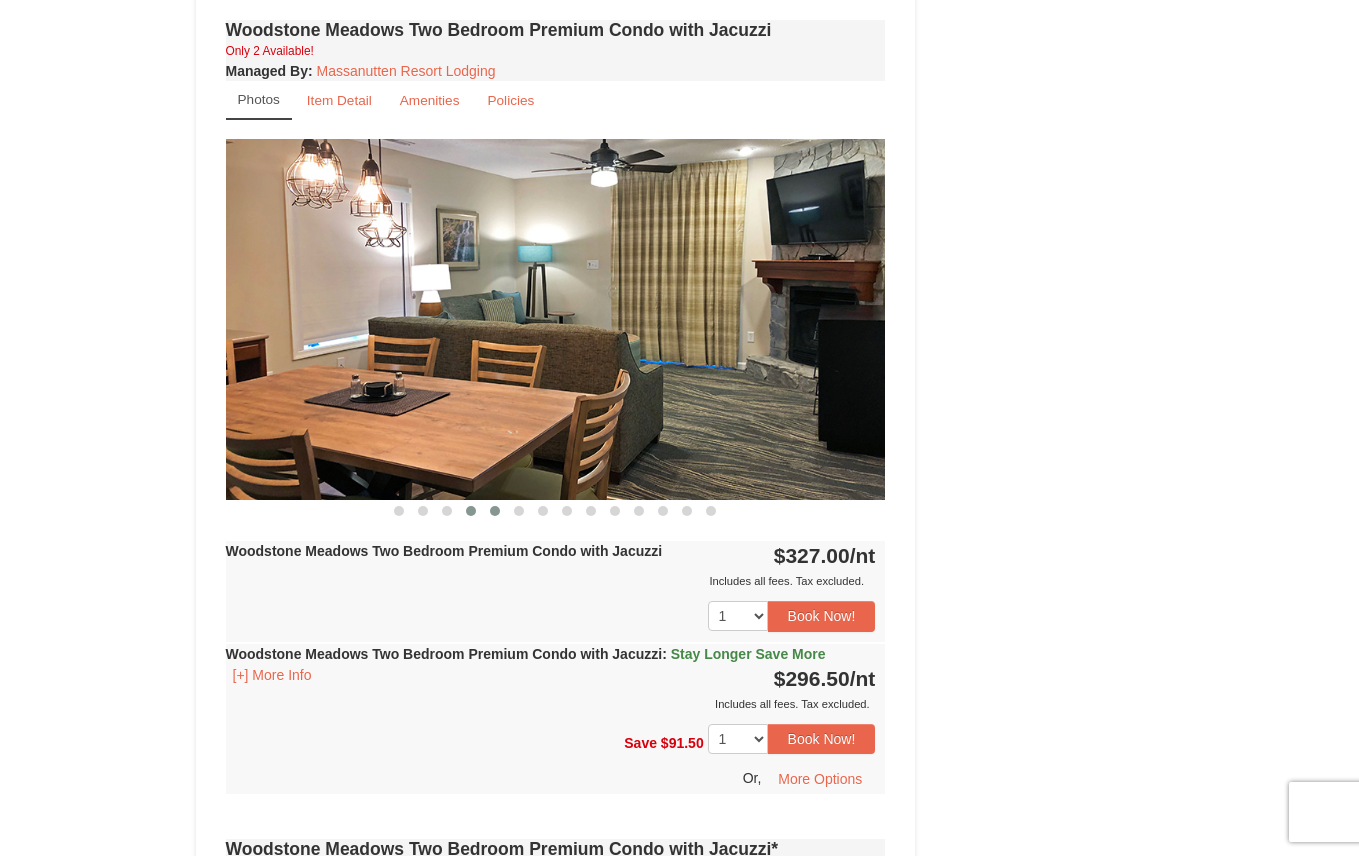 click at bounding box center (495, 511) 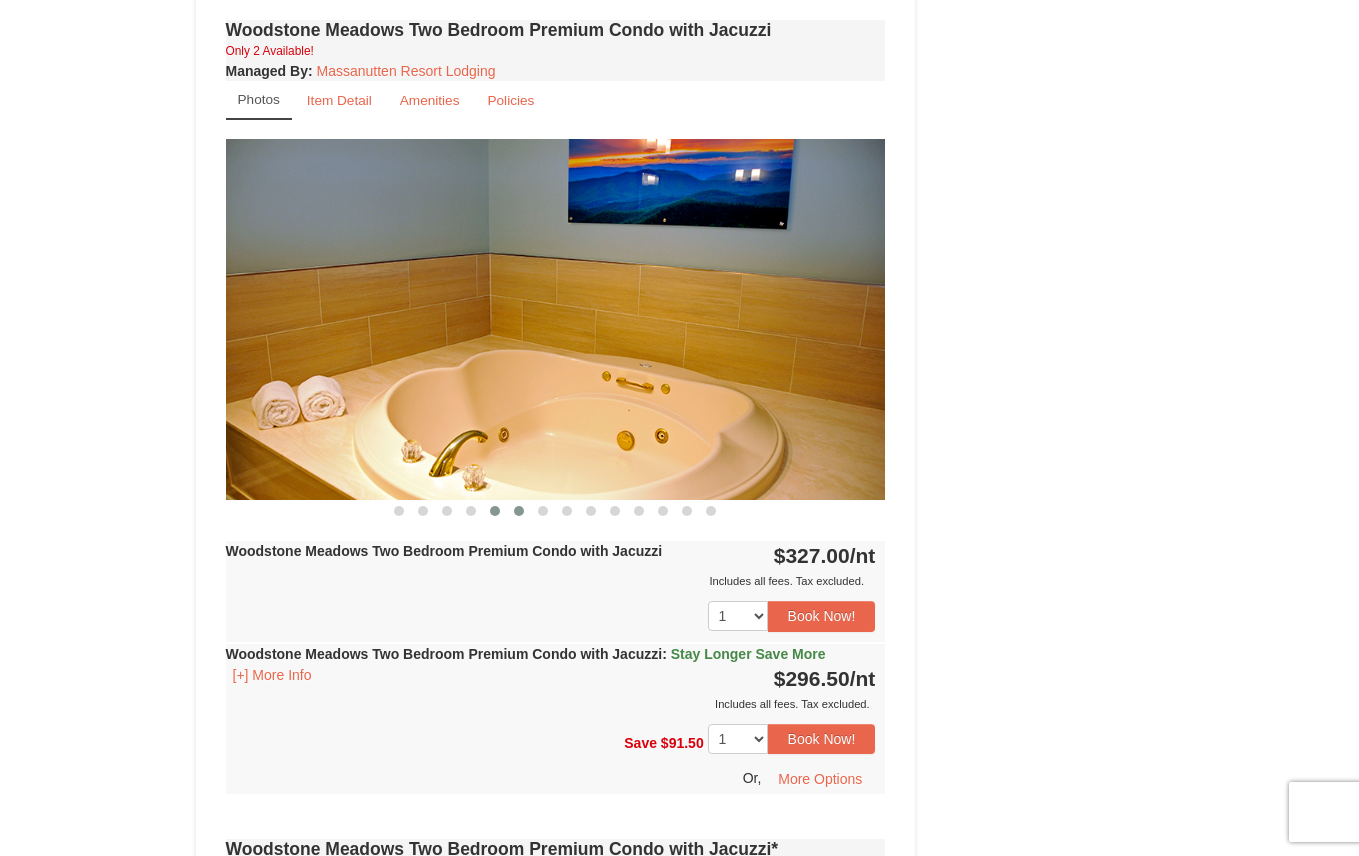click at bounding box center (519, 511) 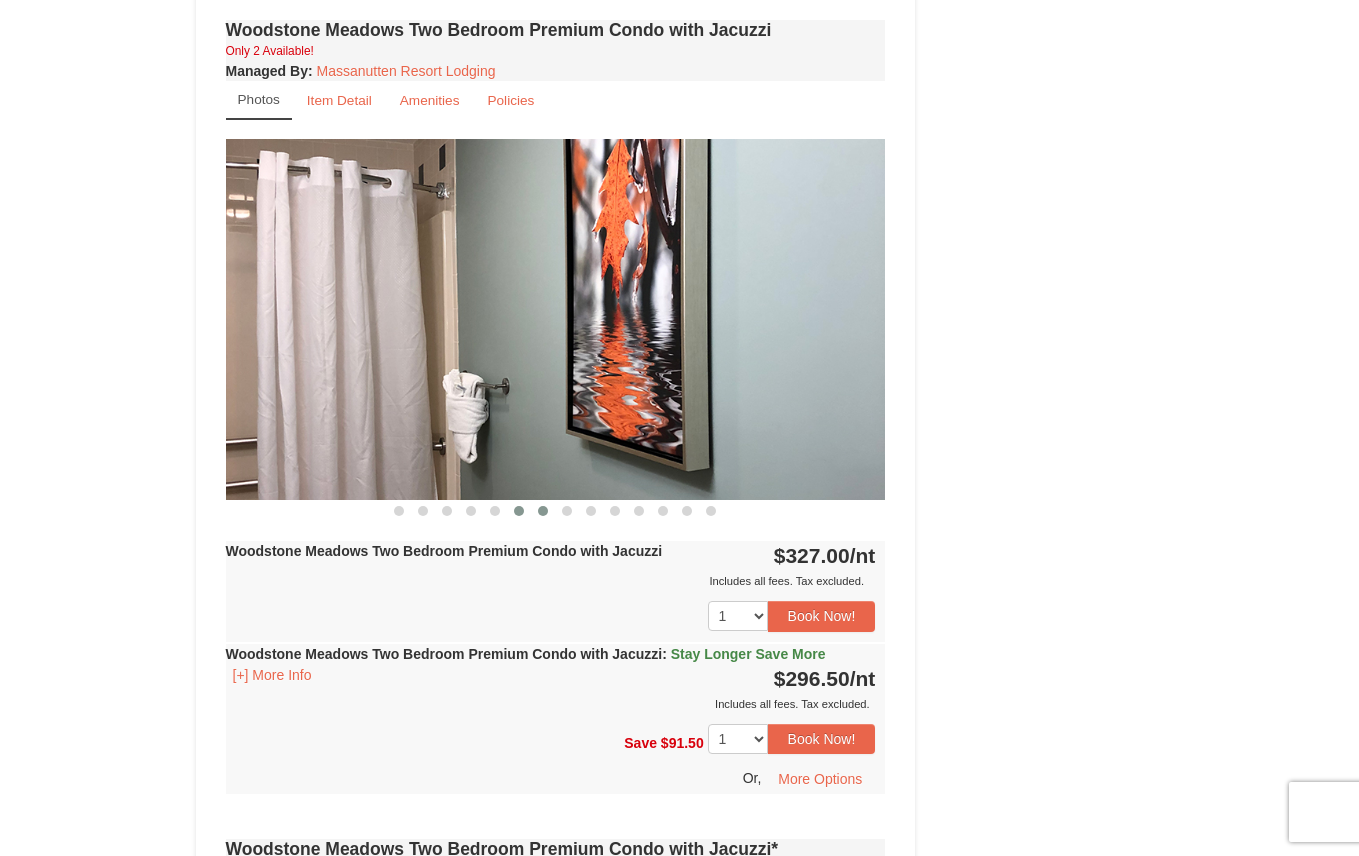 click at bounding box center [543, 511] 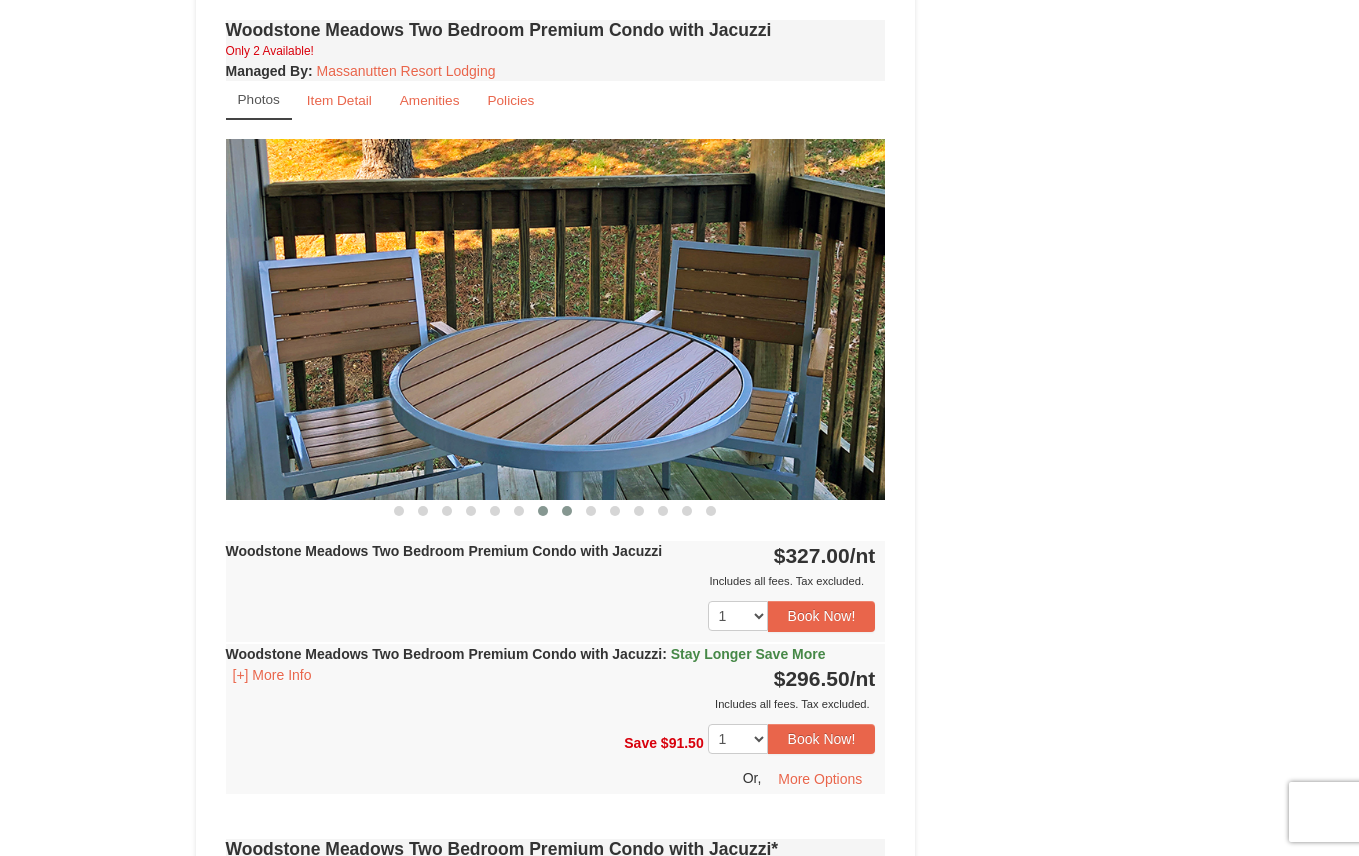 click at bounding box center [567, 511] 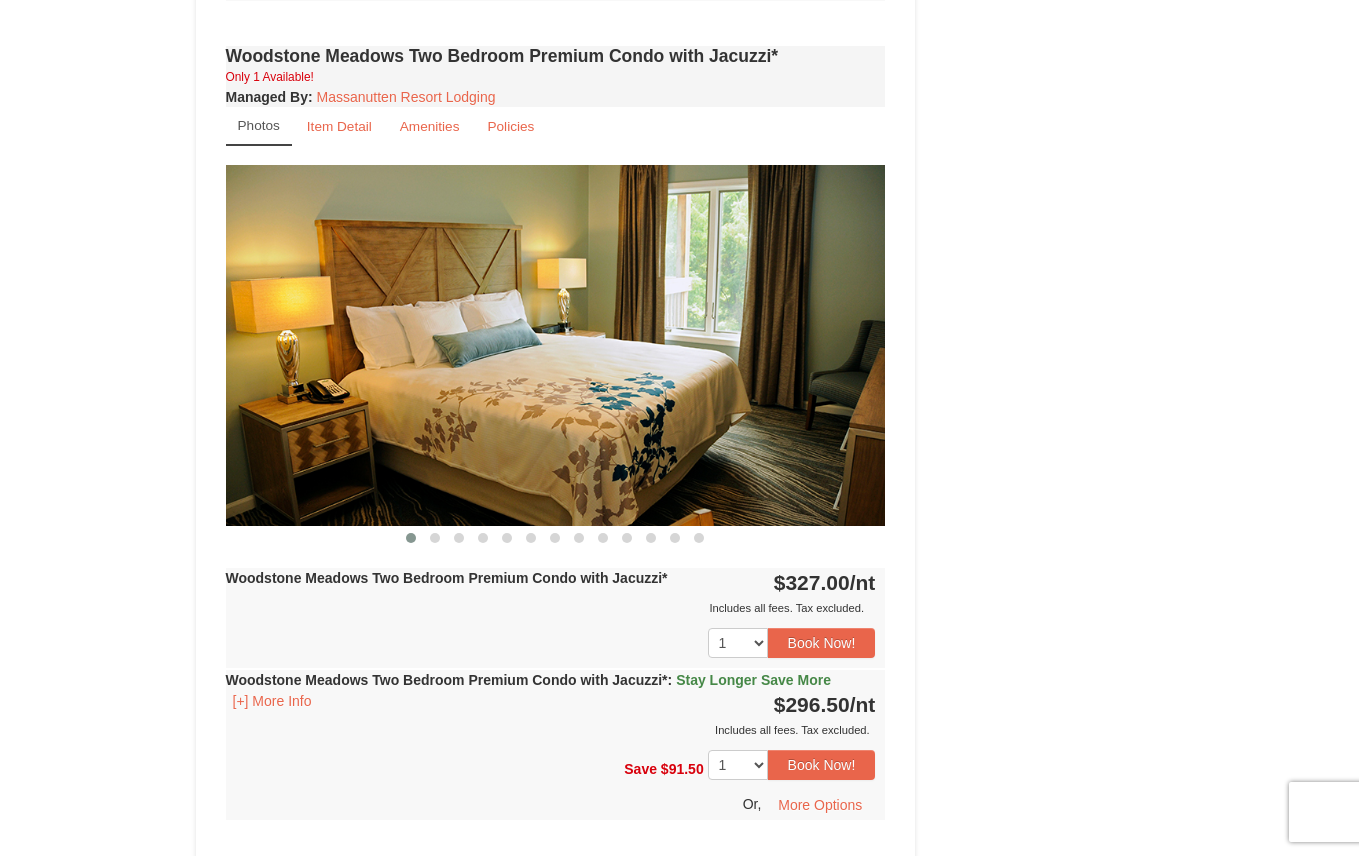 scroll, scrollTop: 3363, scrollLeft: 0, axis: vertical 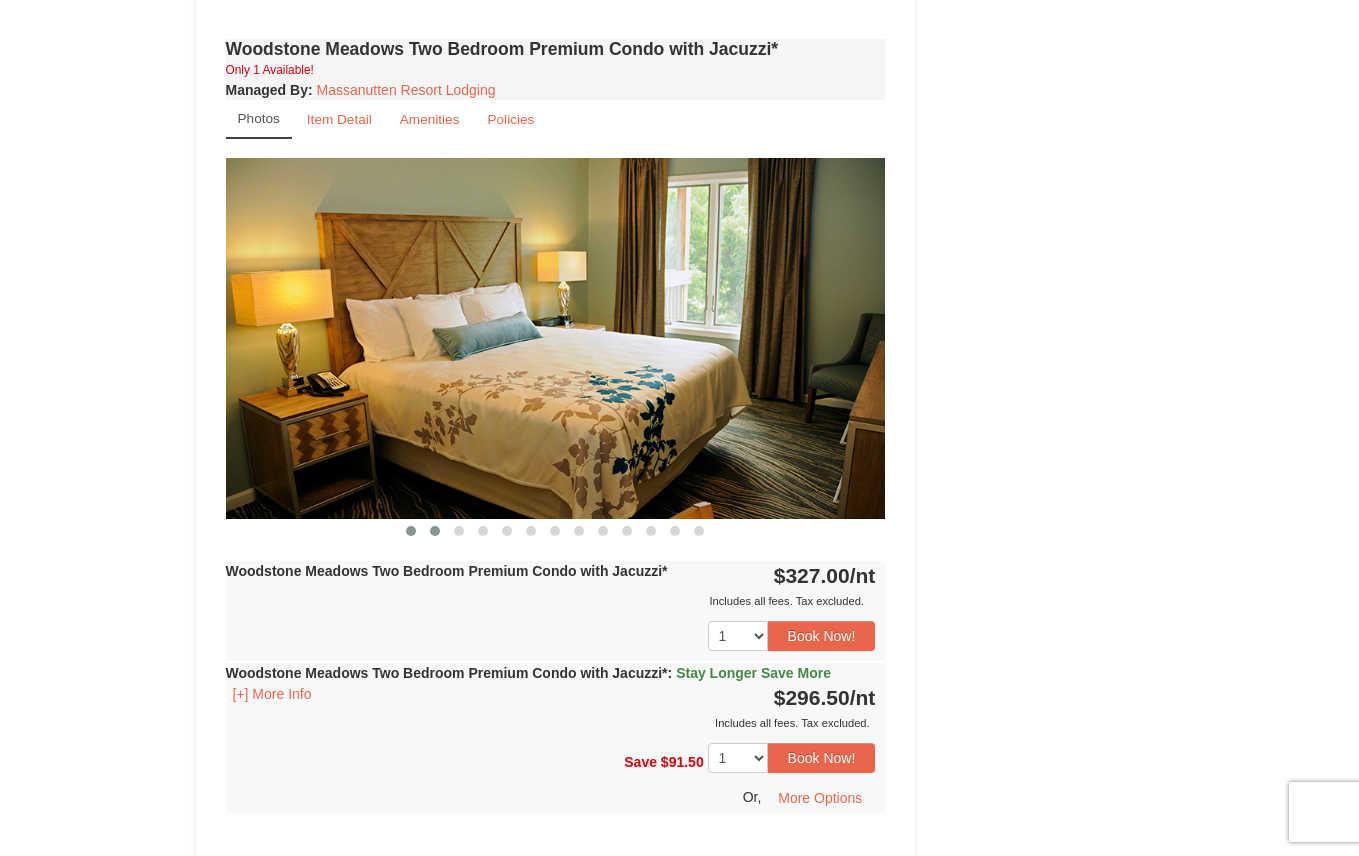 click at bounding box center (435, 531) 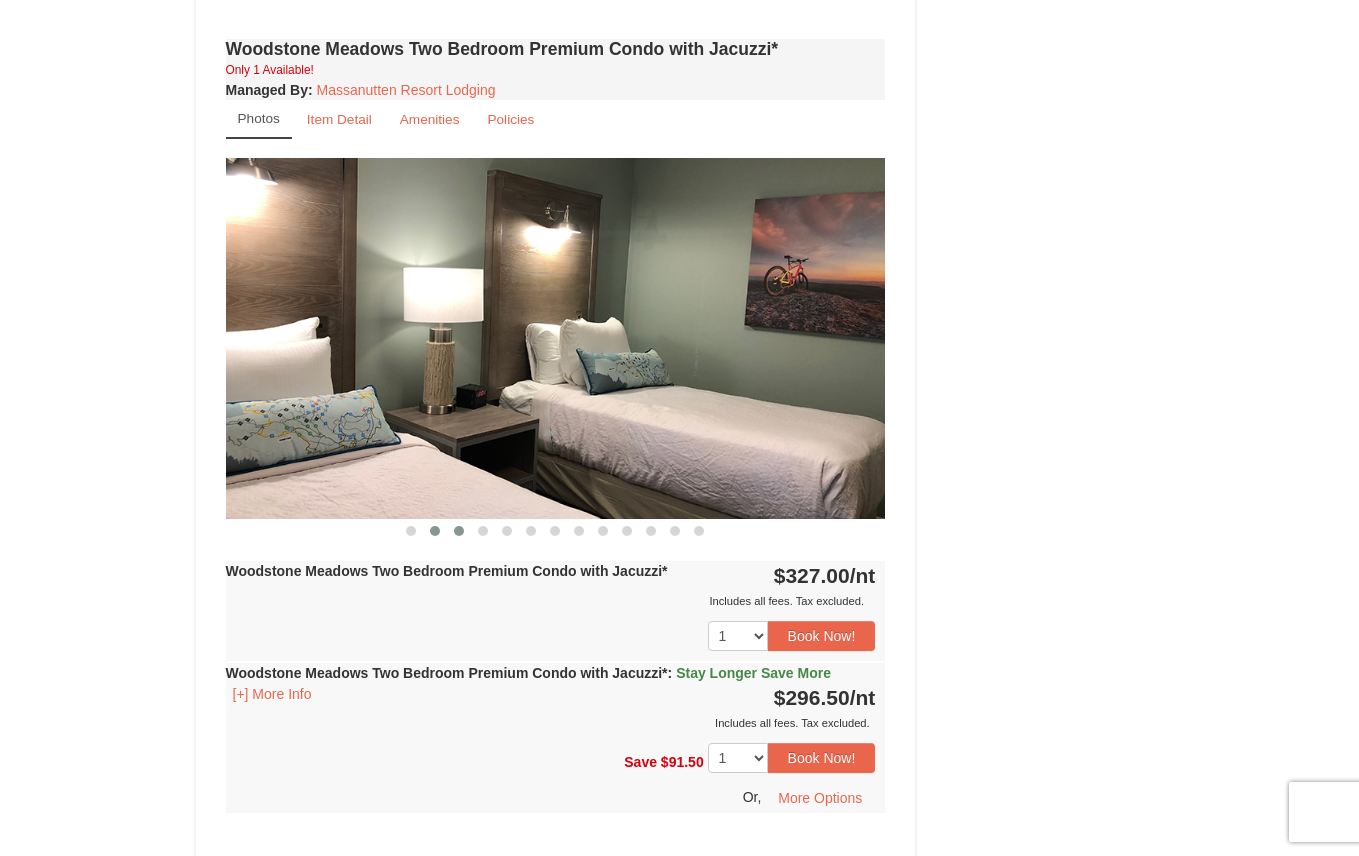 click at bounding box center [459, 531] 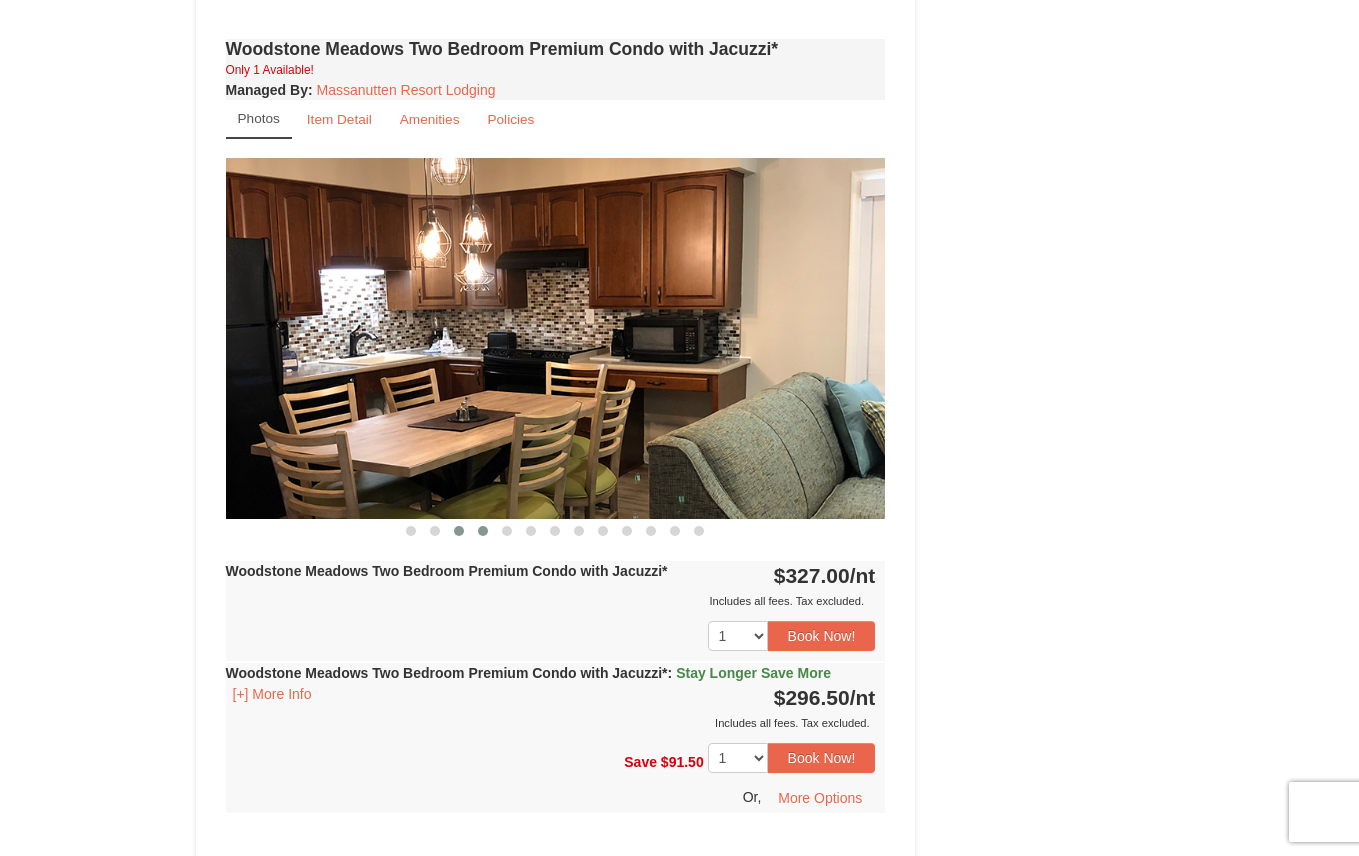 click at bounding box center (483, 531) 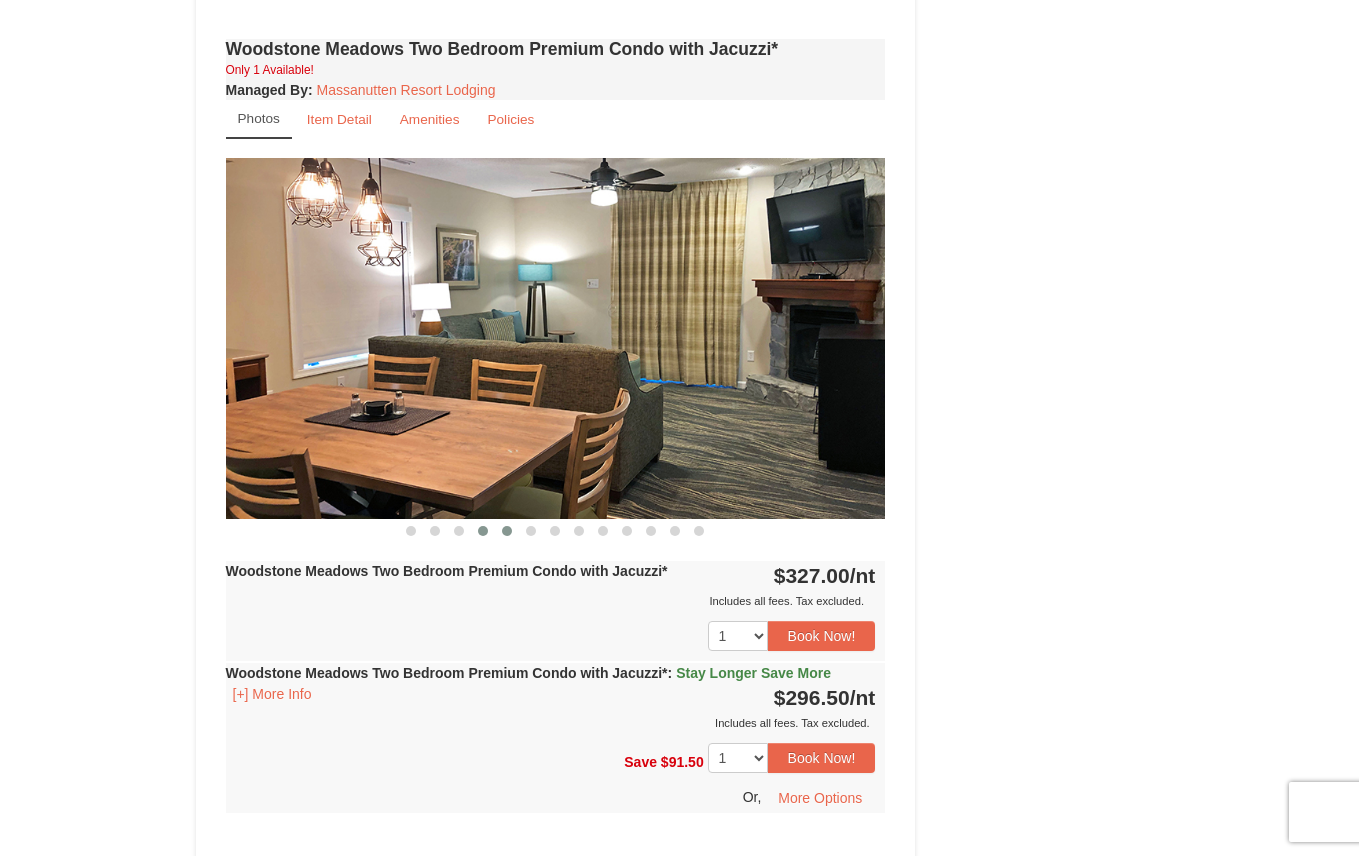 click at bounding box center [507, 531] 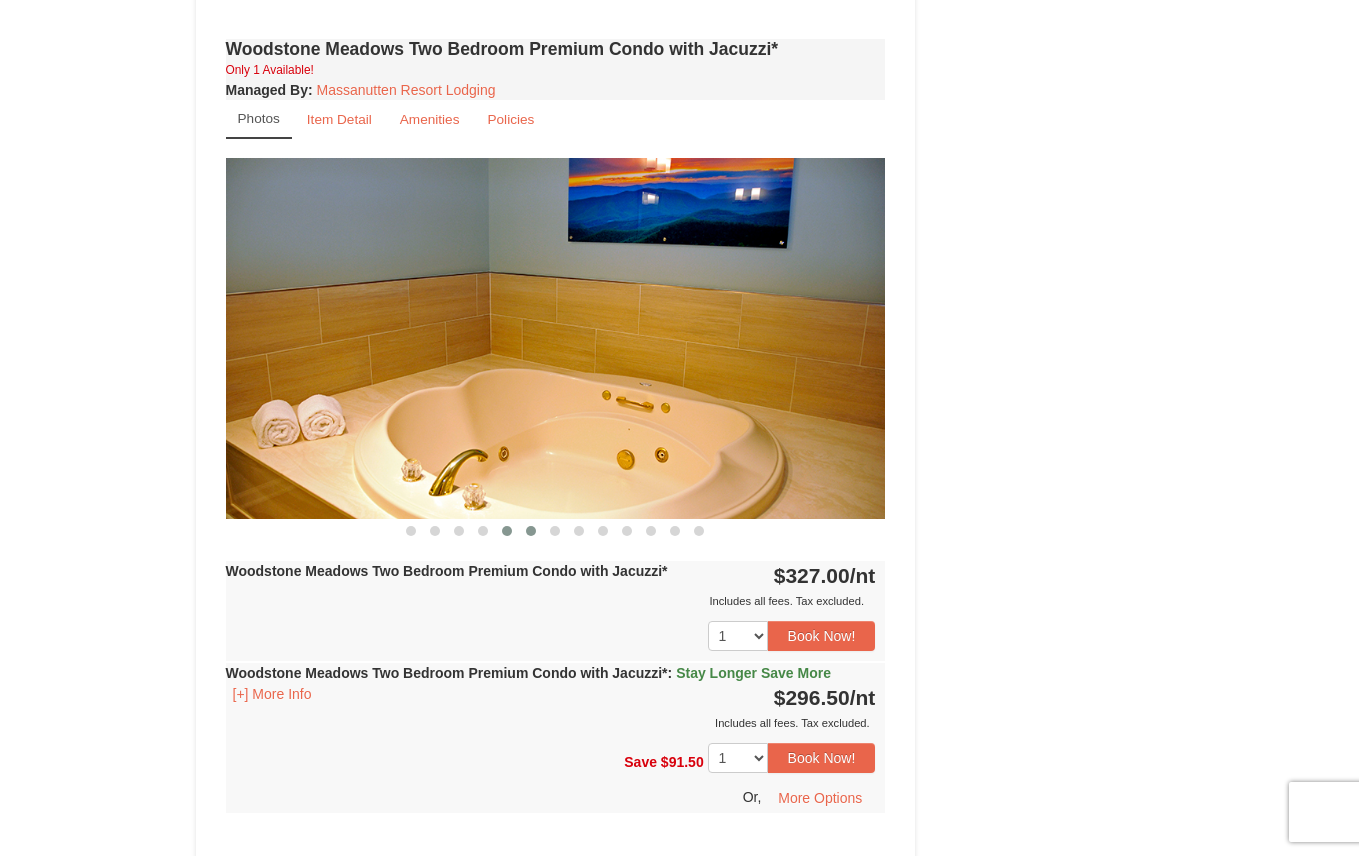 click at bounding box center [531, 531] 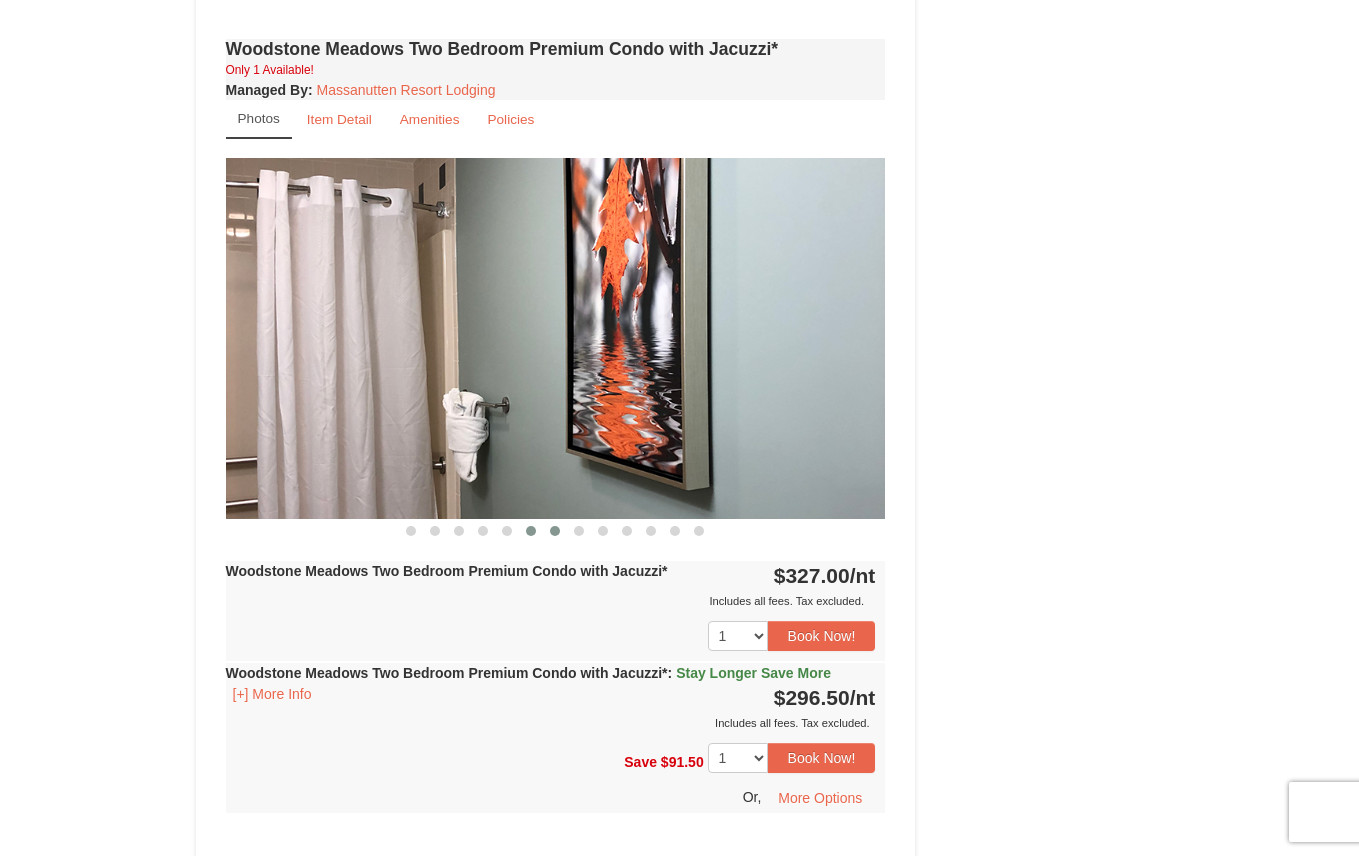 click at bounding box center [555, 531] 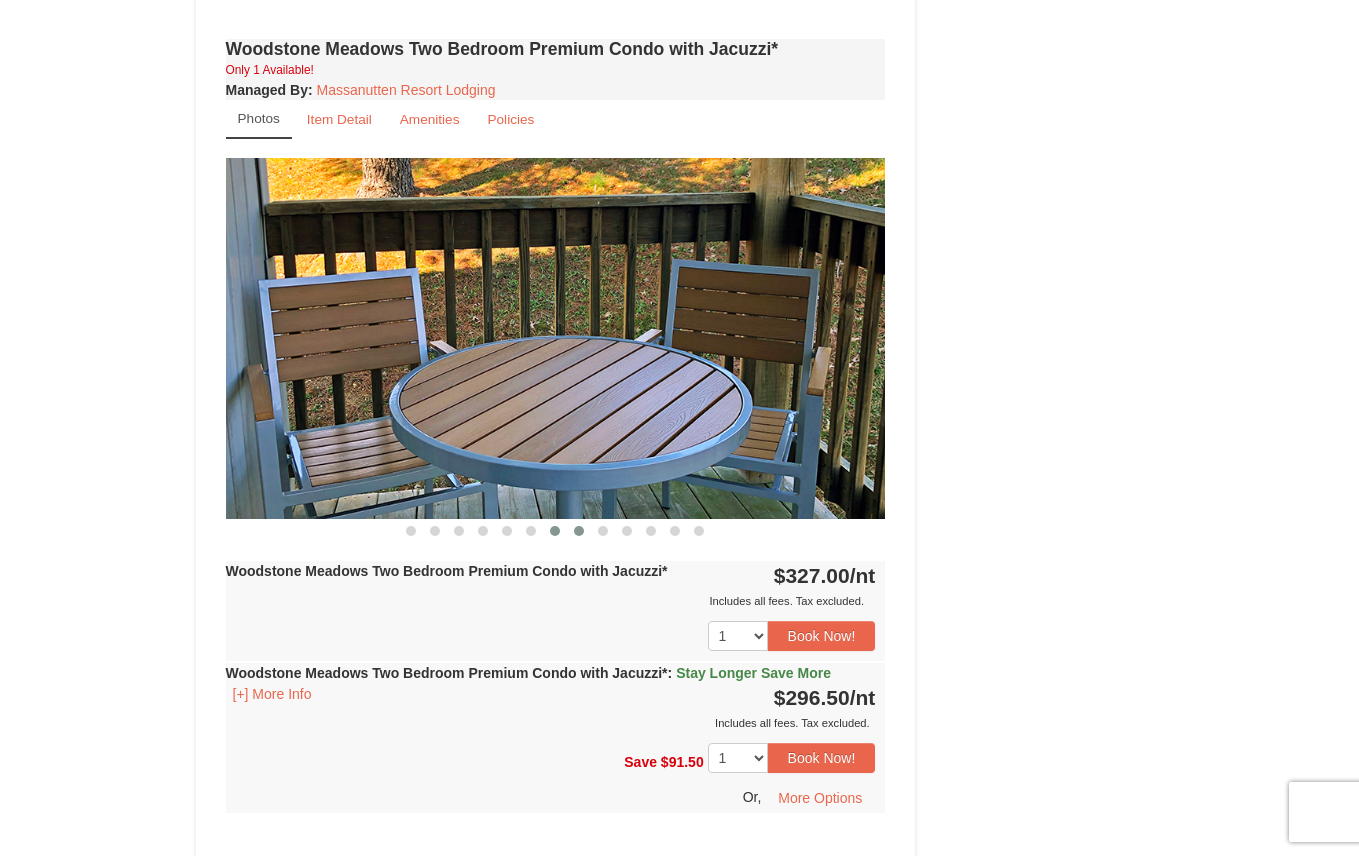 click at bounding box center (579, 531) 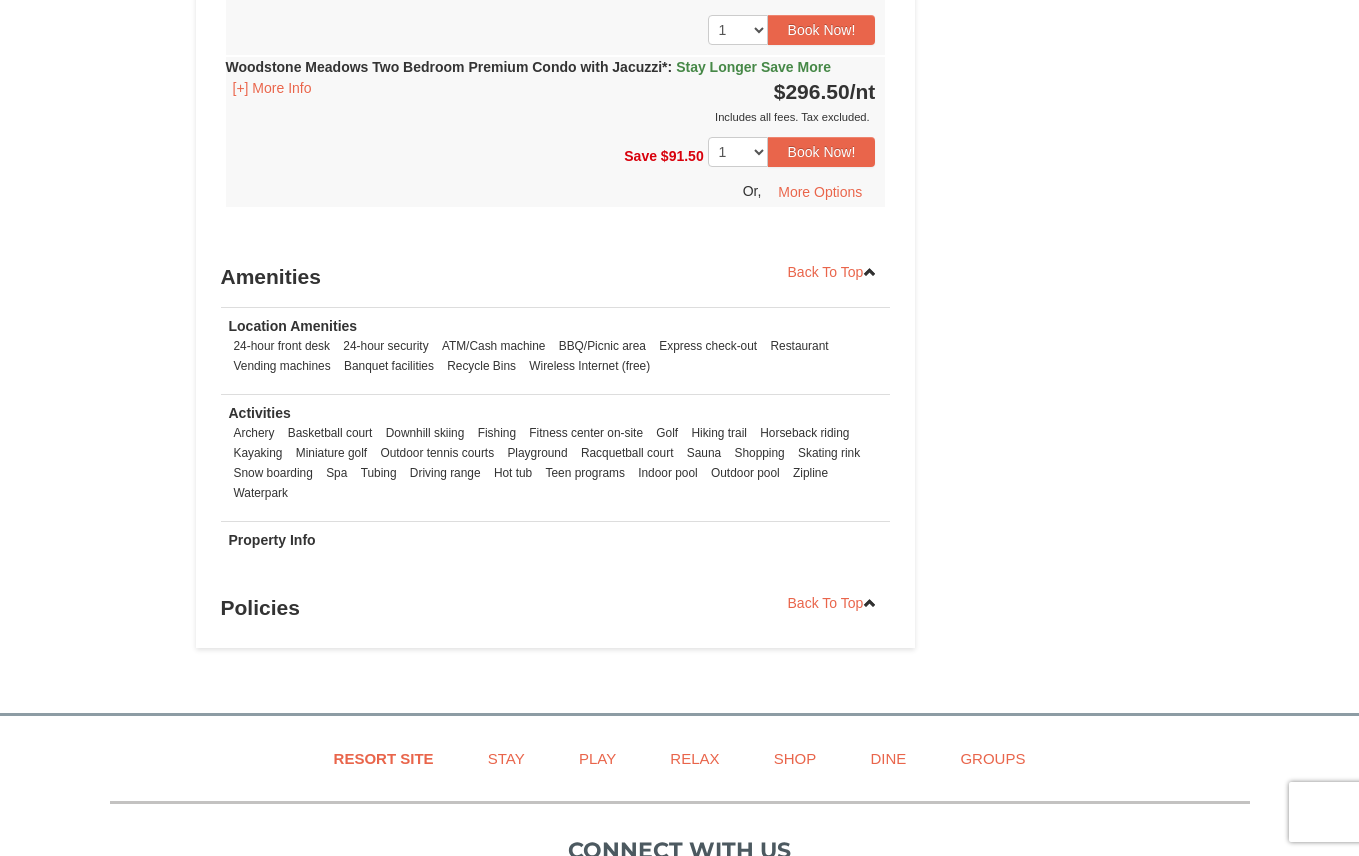scroll, scrollTop: 3963, scrollLeft: 0, axis: vertical 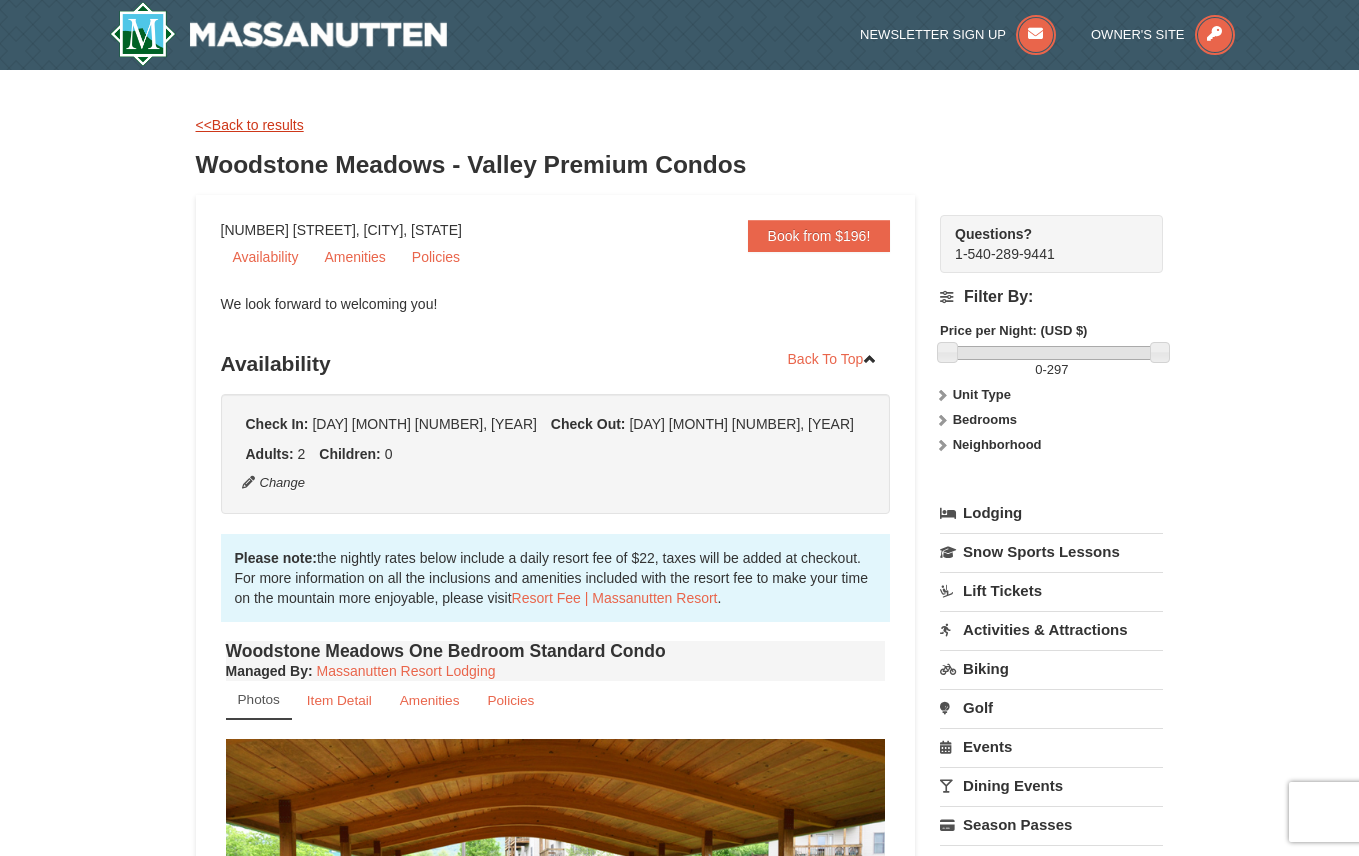 click on "<<Back to results" at bounding box center [250, 125] 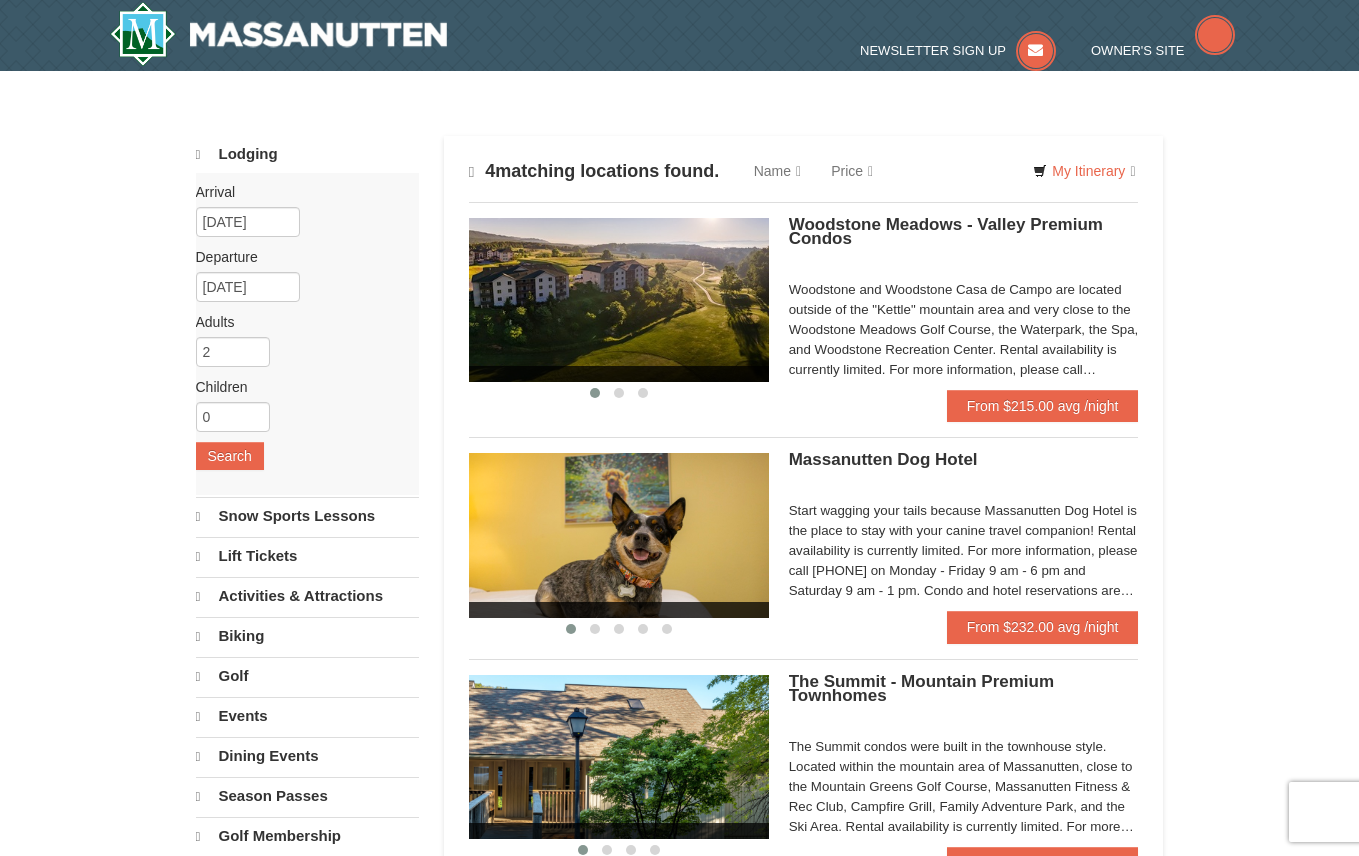 scroll, scrollTop: 0, scrollLeft: 0, axis: both 